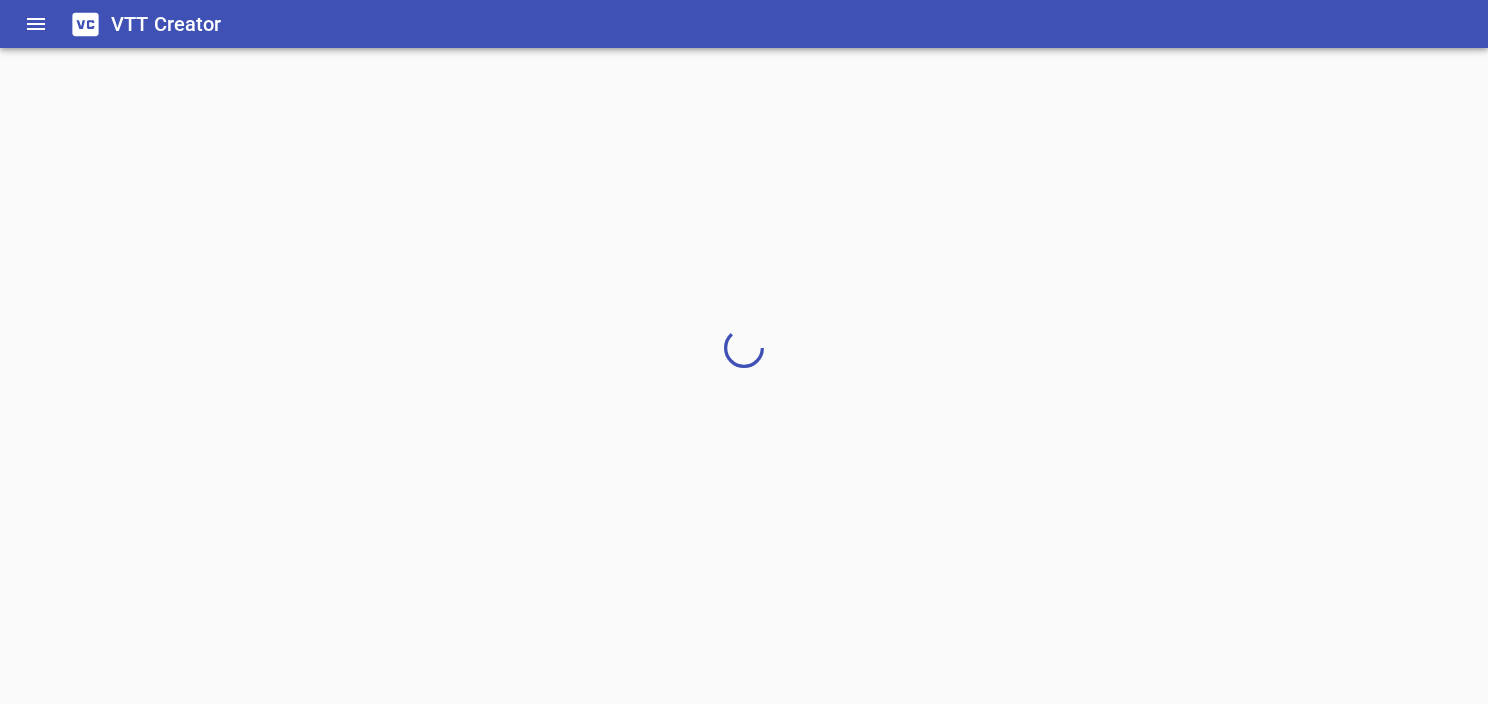 scroll, scrollTop: 0, scrollLeft: 0, axis: both 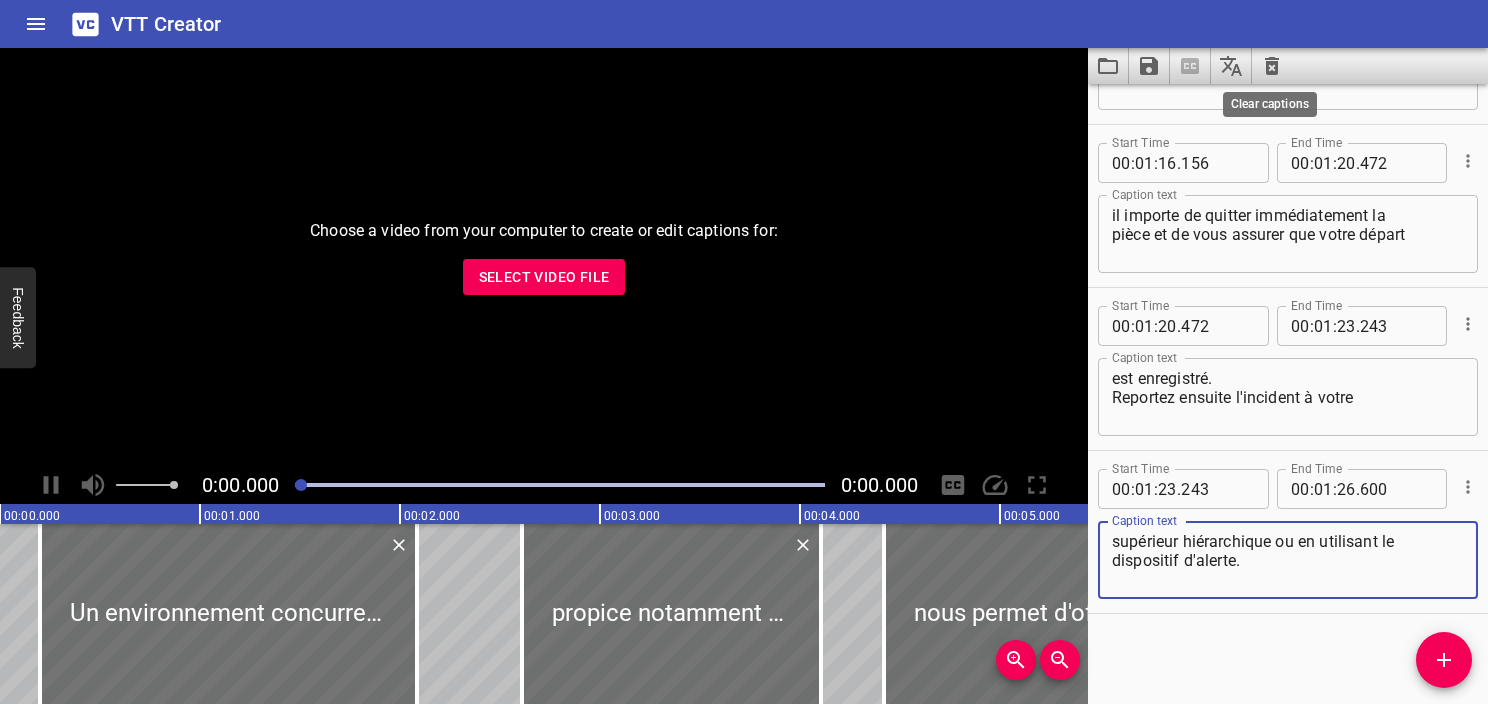 click 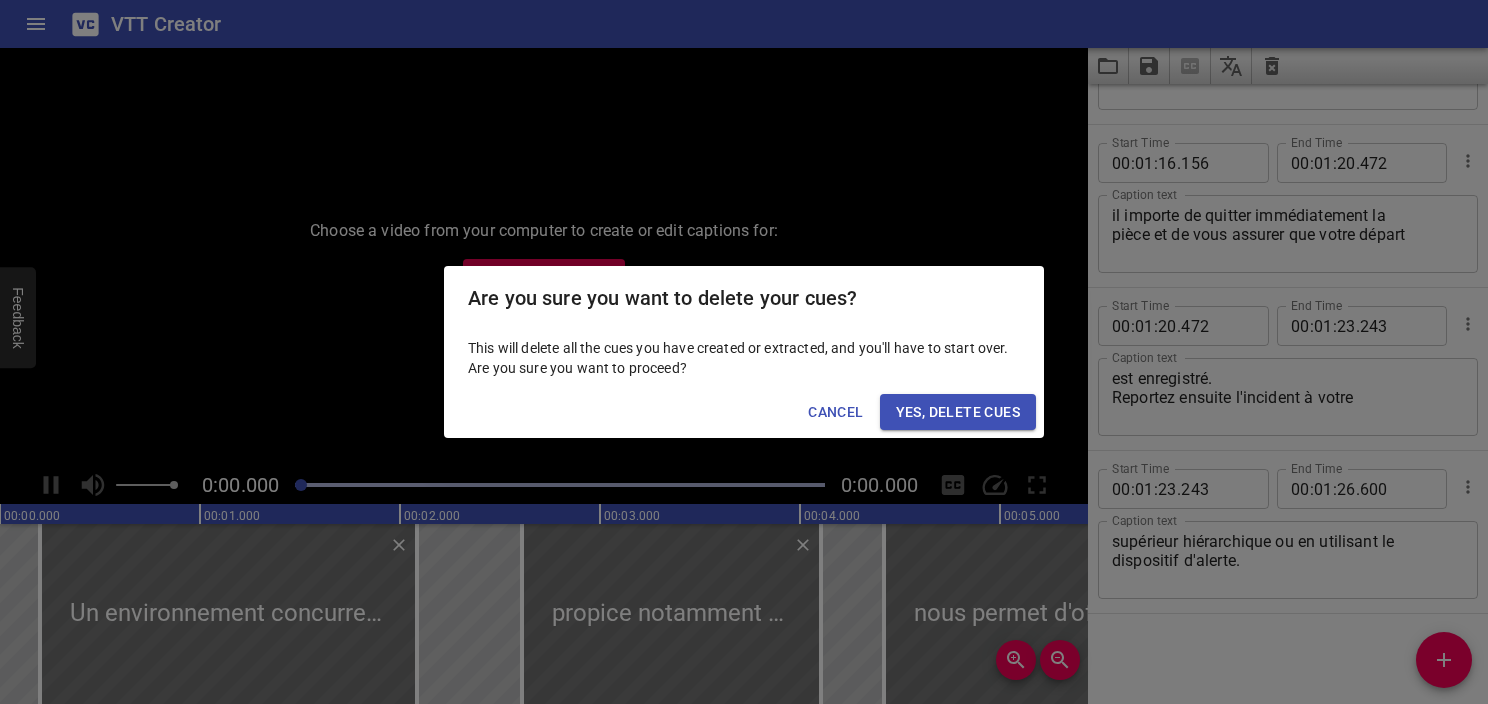 click on "Yes, Delete Cues" at bounding box center (958, 412) 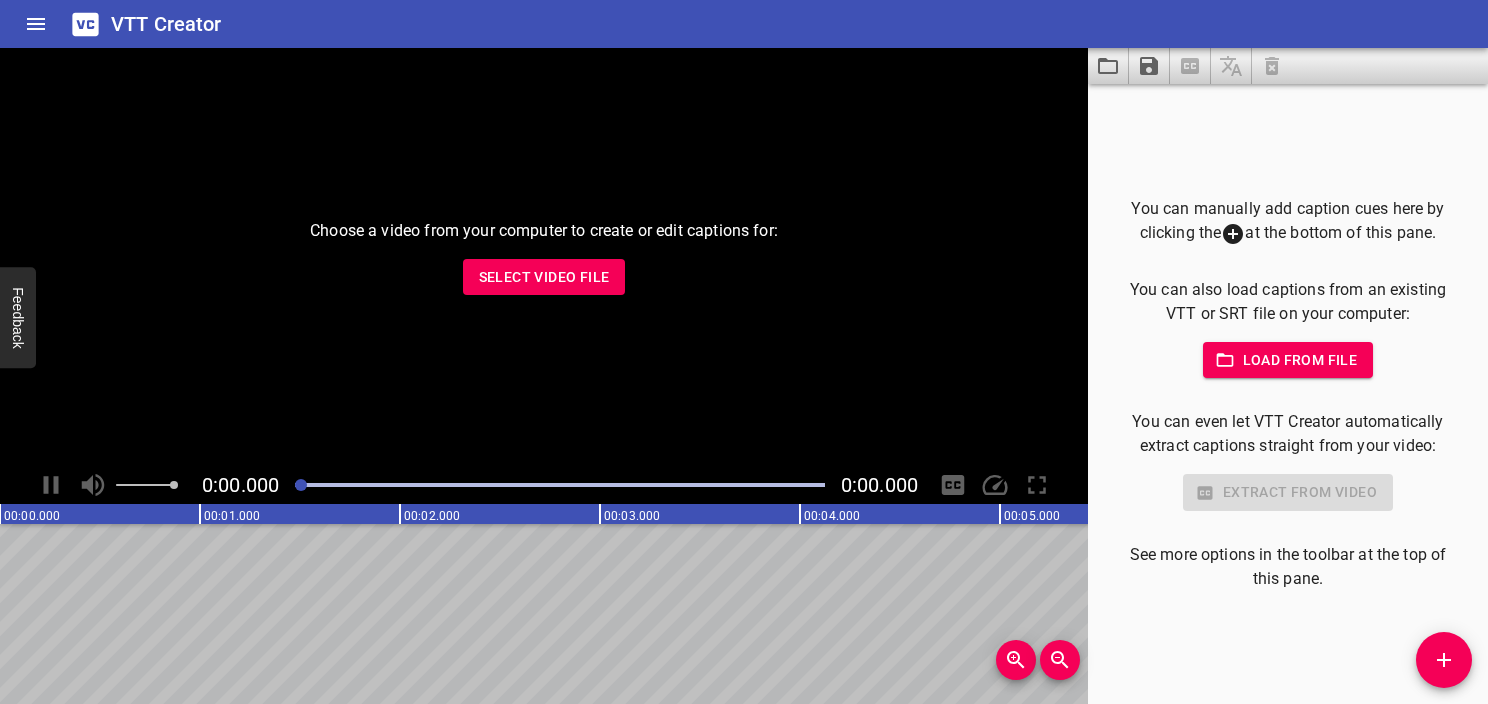 click at bounding box center [1149, 66] 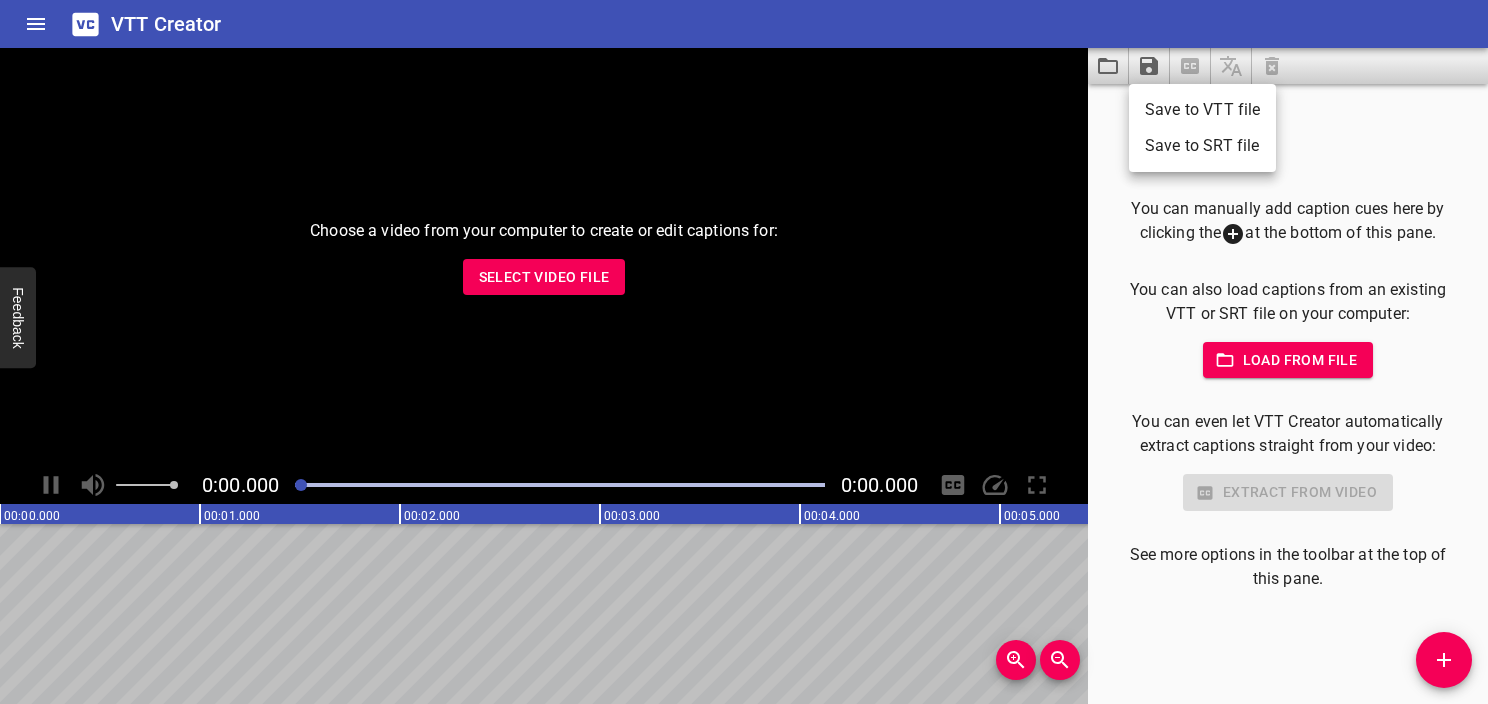 click at bounding box center (744, 352) 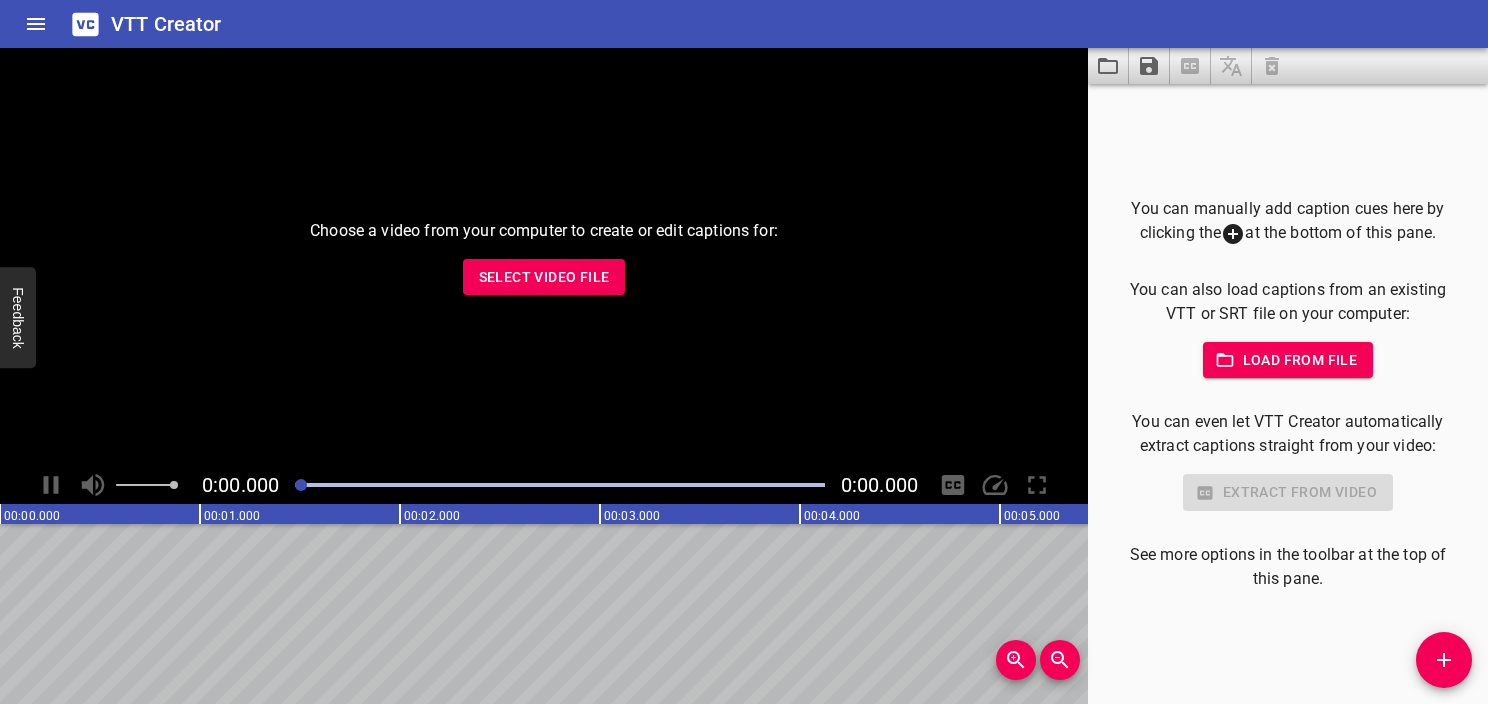 click at bounding box center (1149, 66) 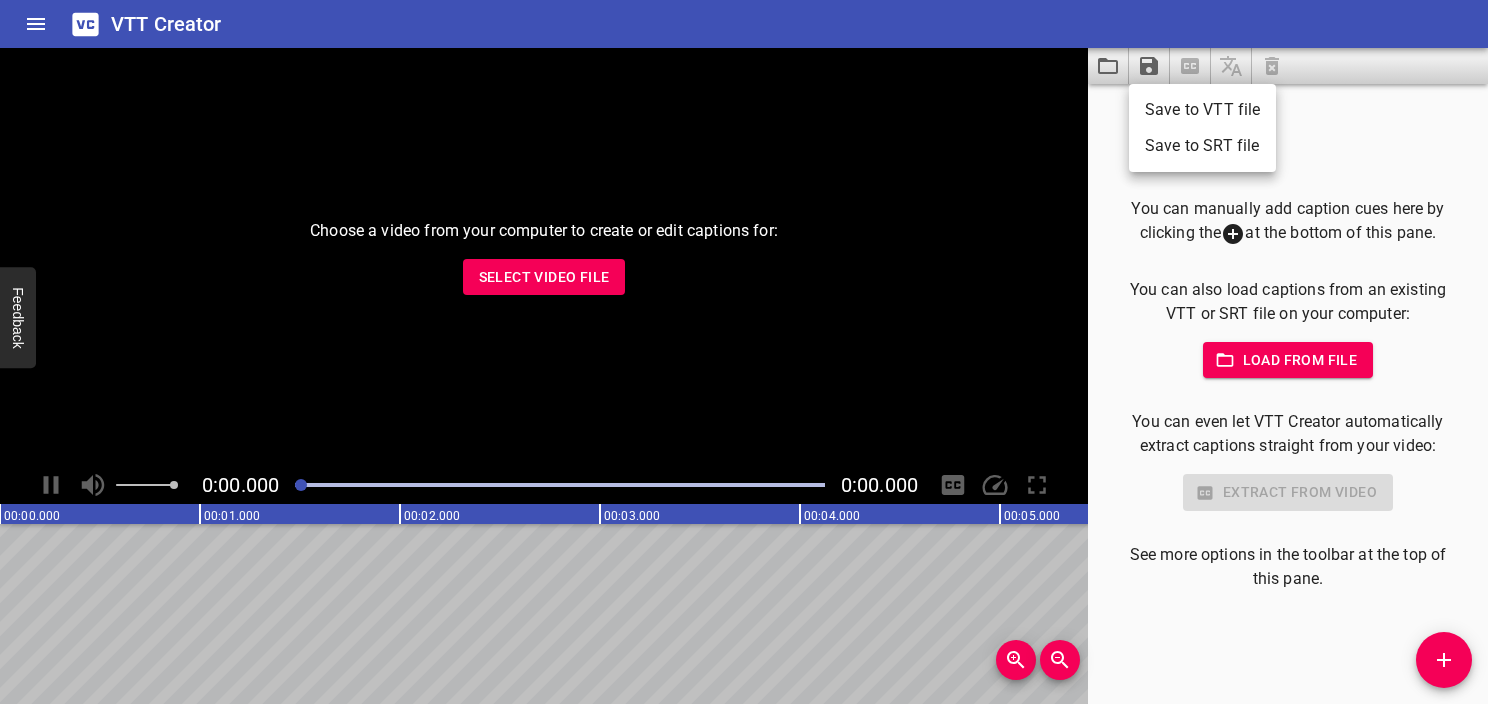 click at bounding box center [744, 352] 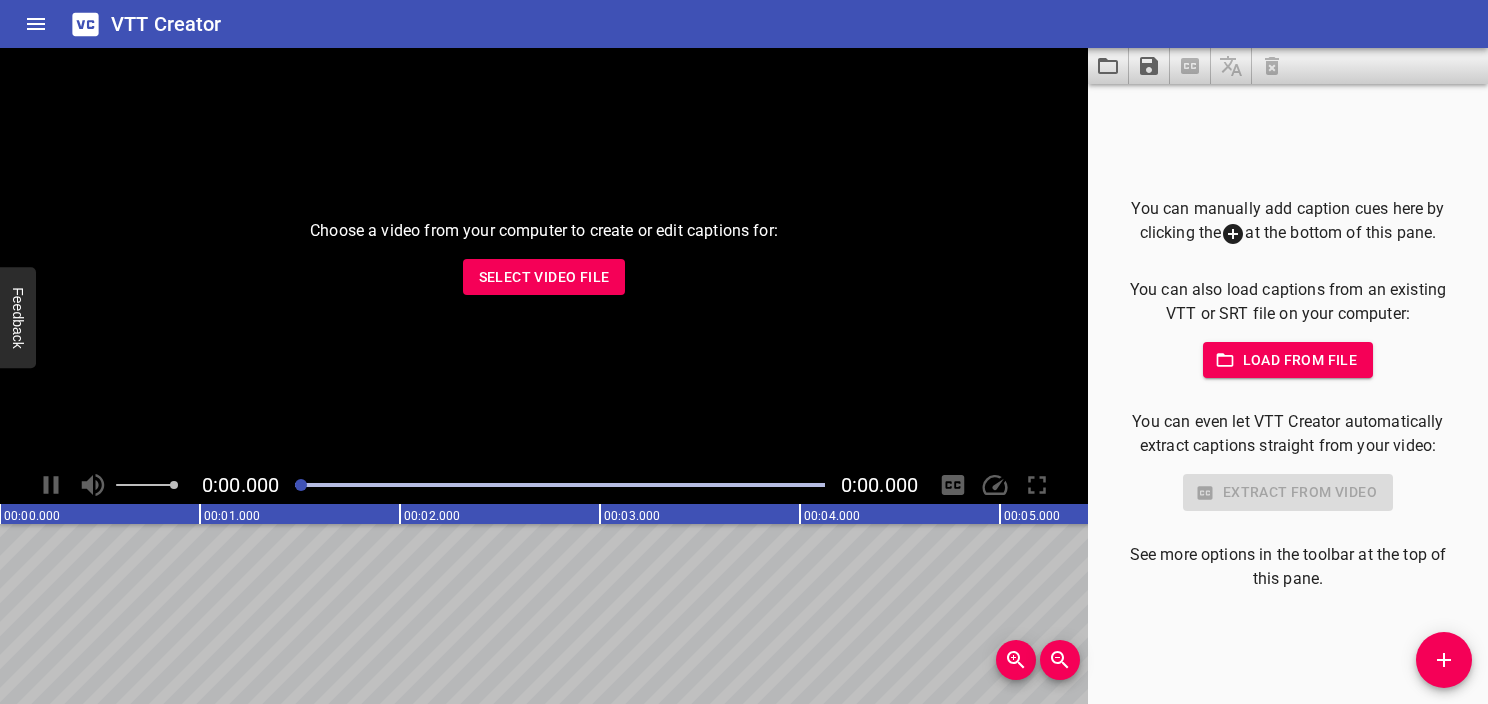 click on "Load from file" at bounding box center [1288, 360] 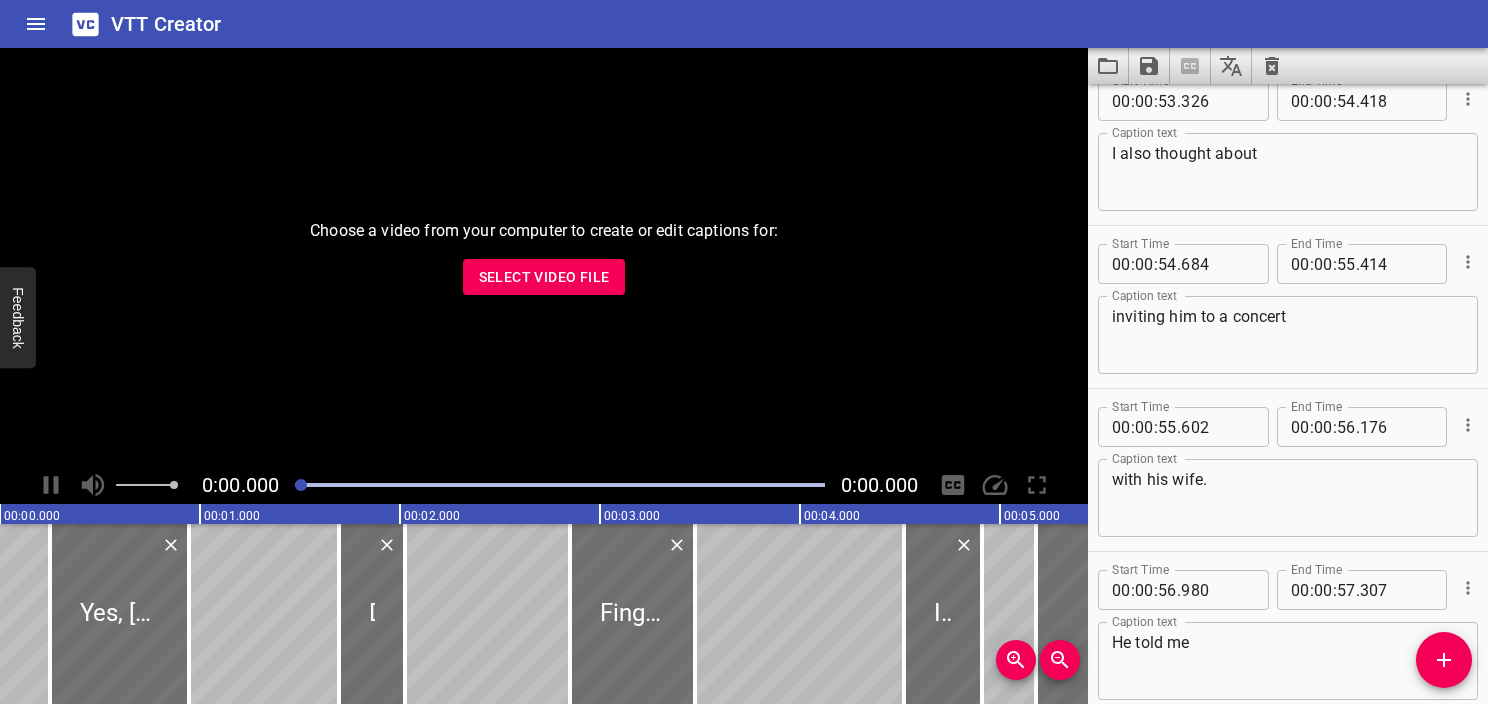 scroll, scrollTop: 7298, scrollLeft: 0, axis: vertical 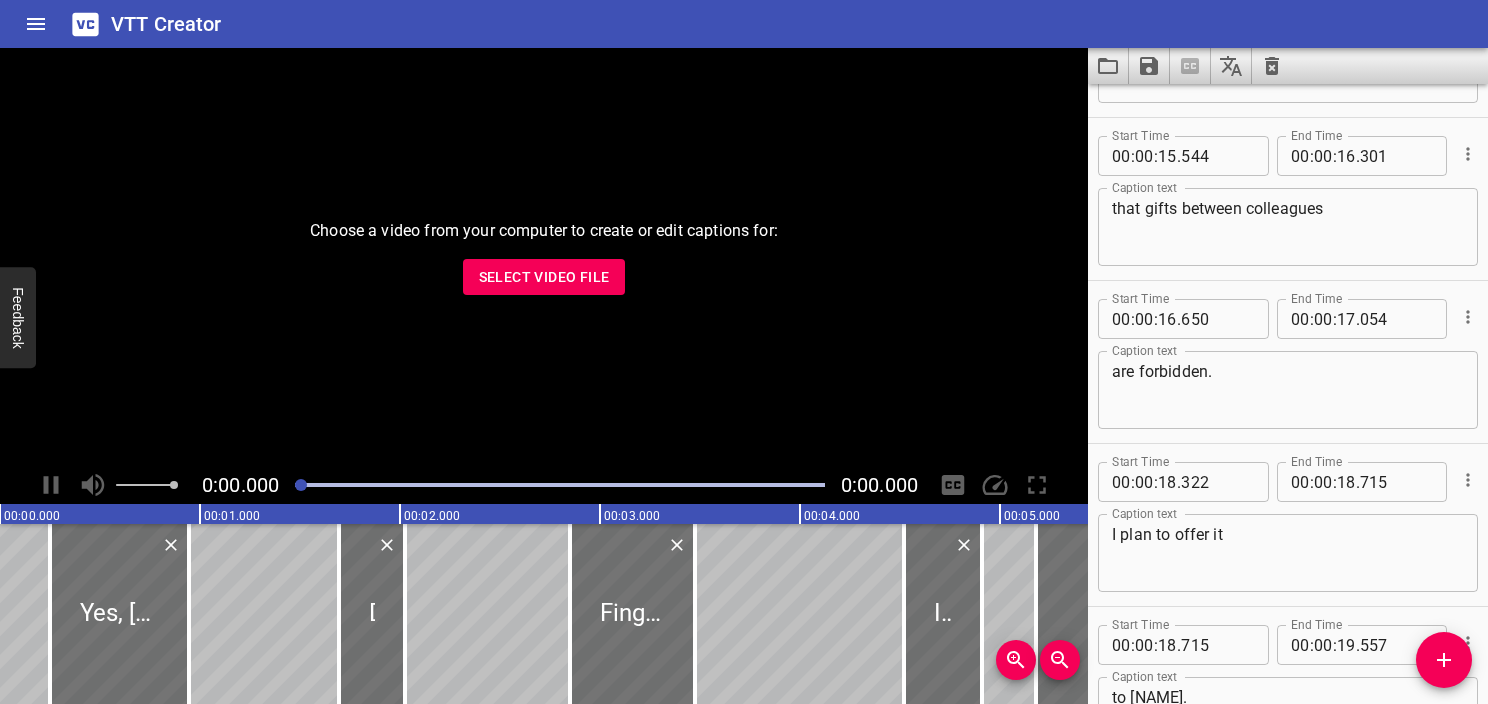 click on "that gifts between colleagues Caption text" at bounding box center [1288, 227] 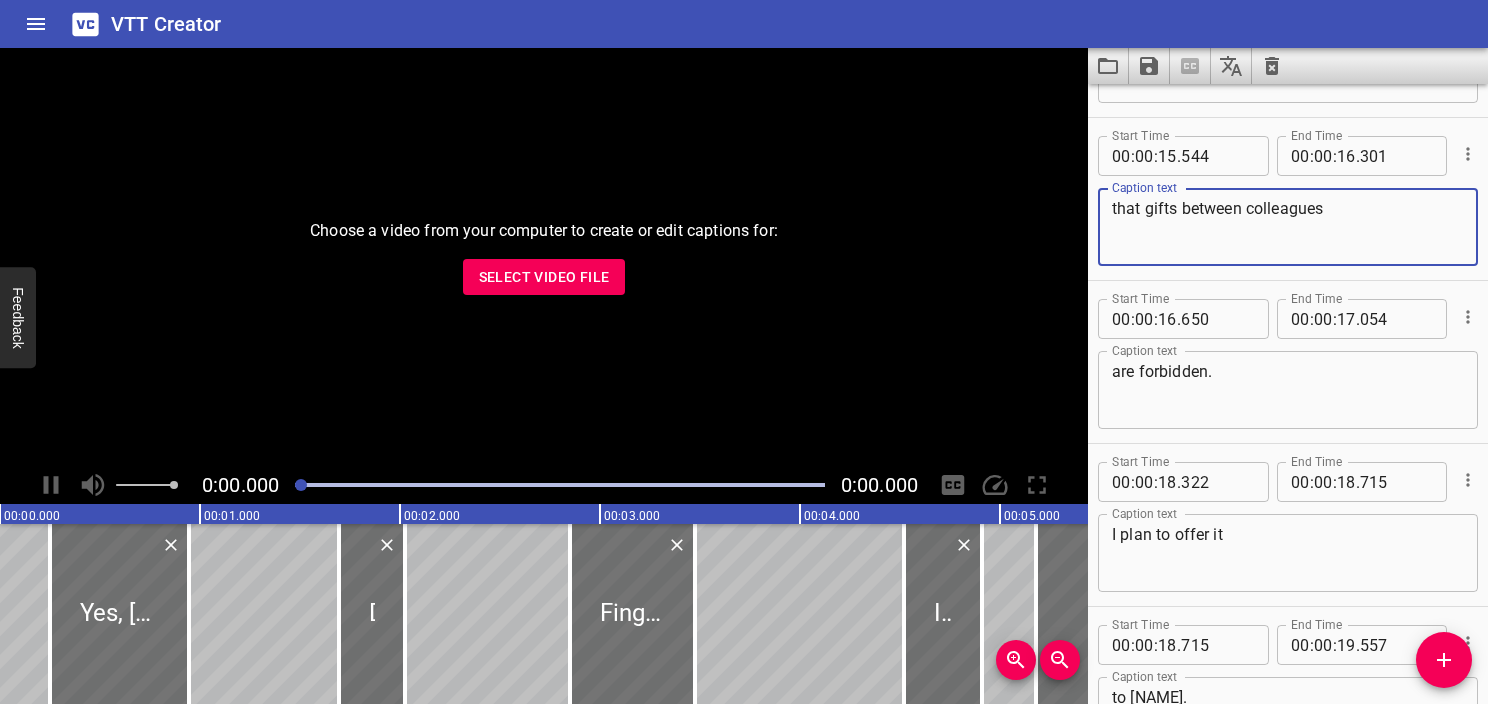 click on "that gifts between colleagues" at bounding box center [1288, 227] 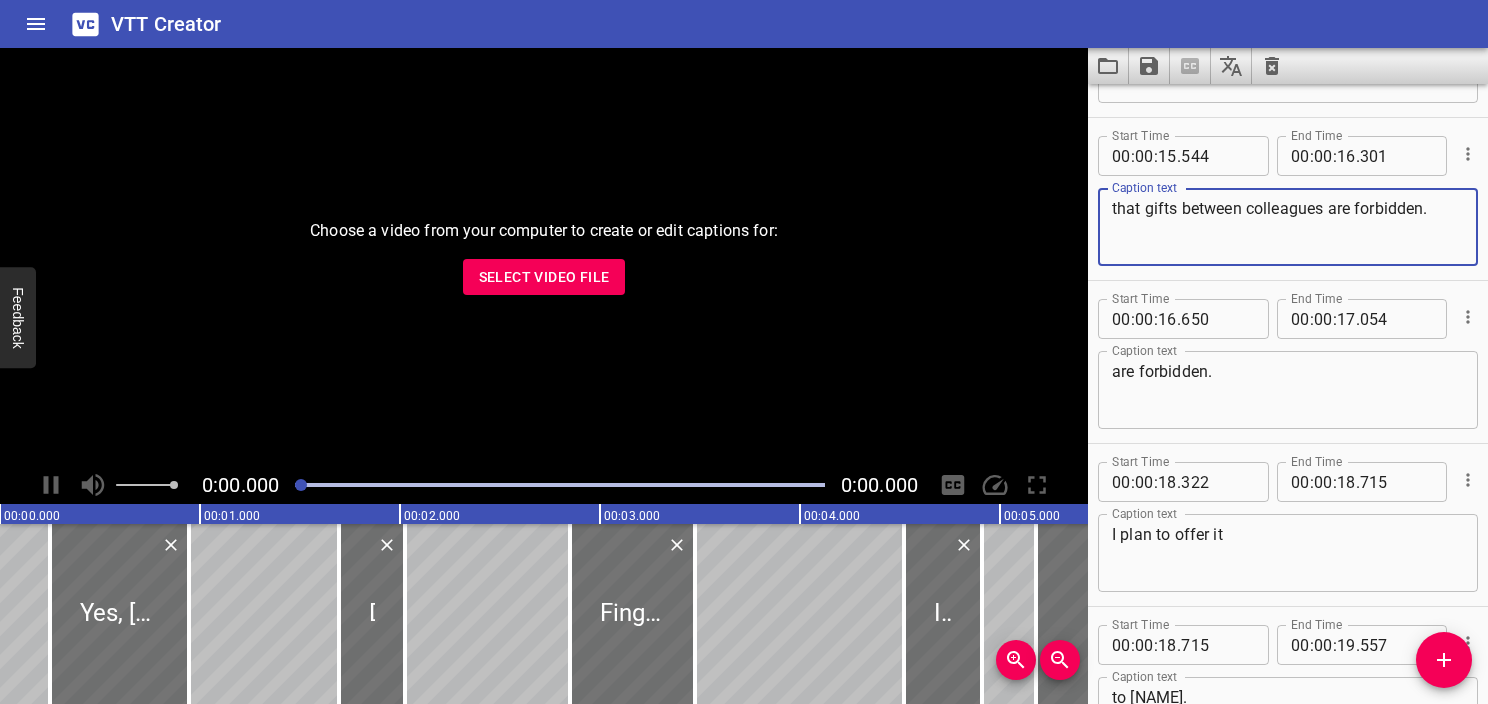 type on "that gifts between colleagues are forbidden." 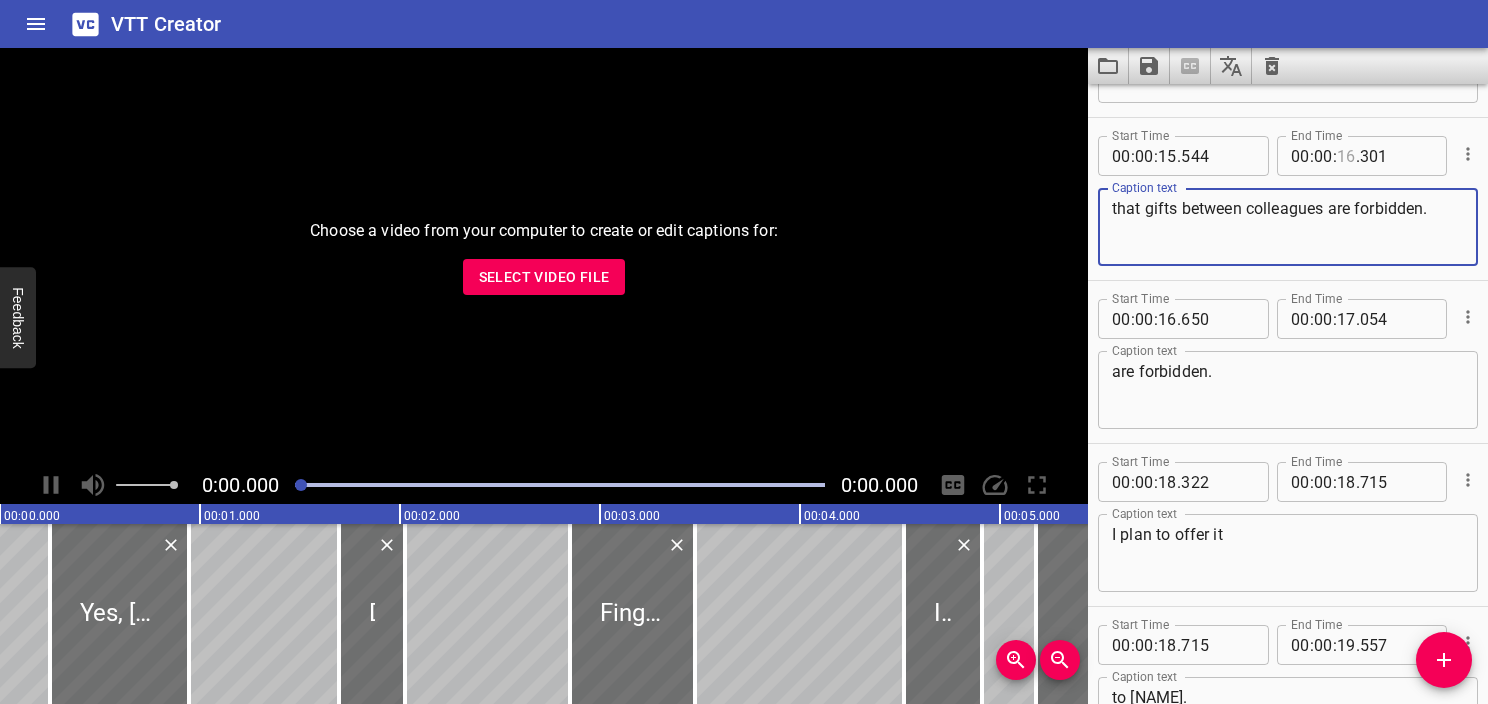 click at bounding box center [1346, 156] 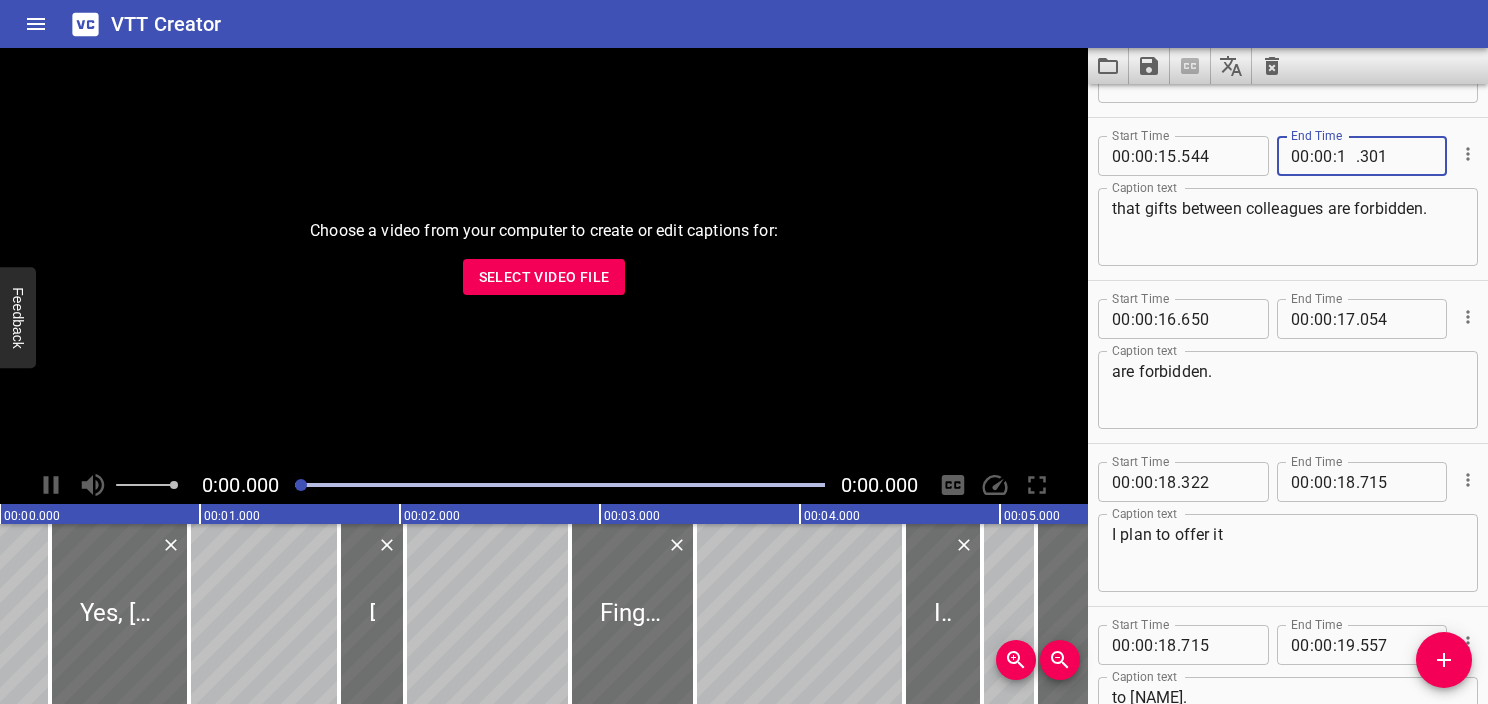 type on "17" 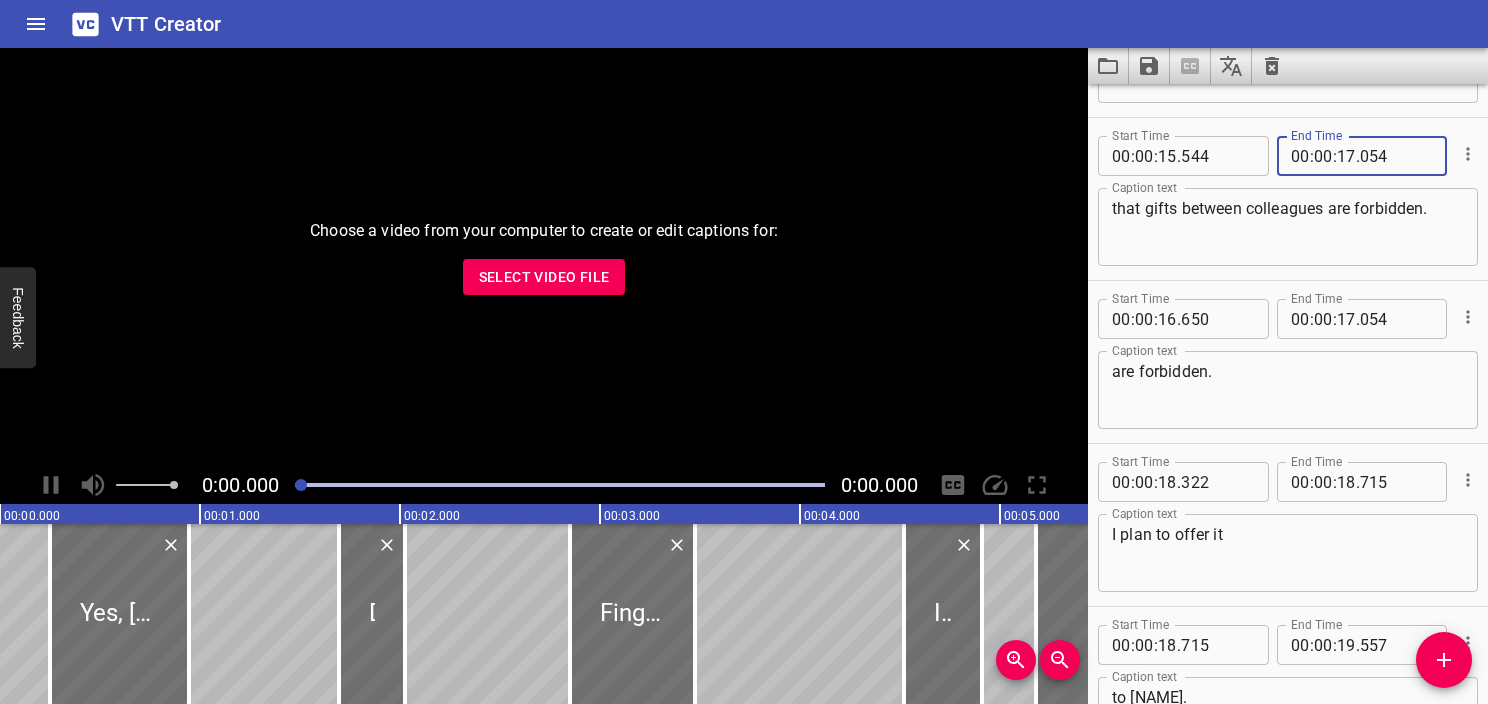 type on "054" 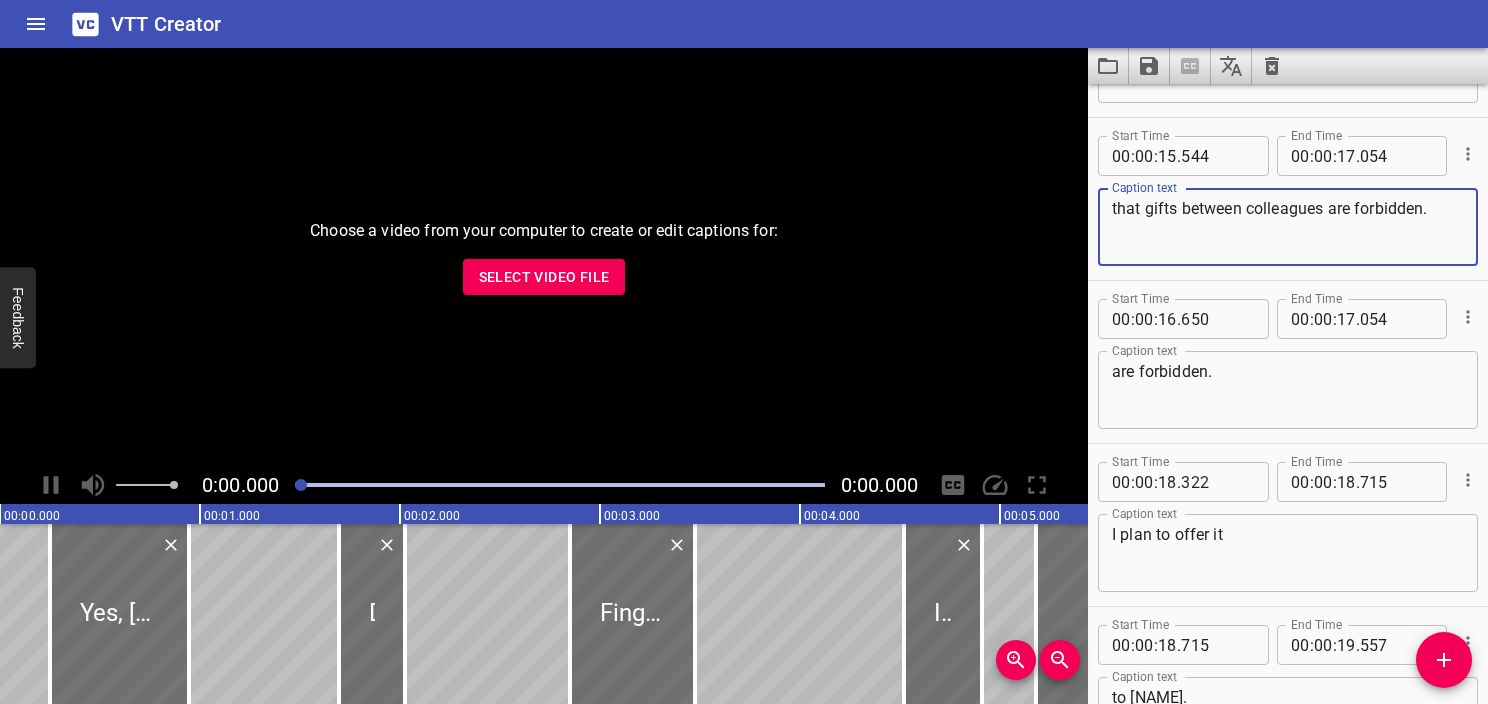 click on "that gifts between colleagues are forbidden." at bounding box center [1288, 227] 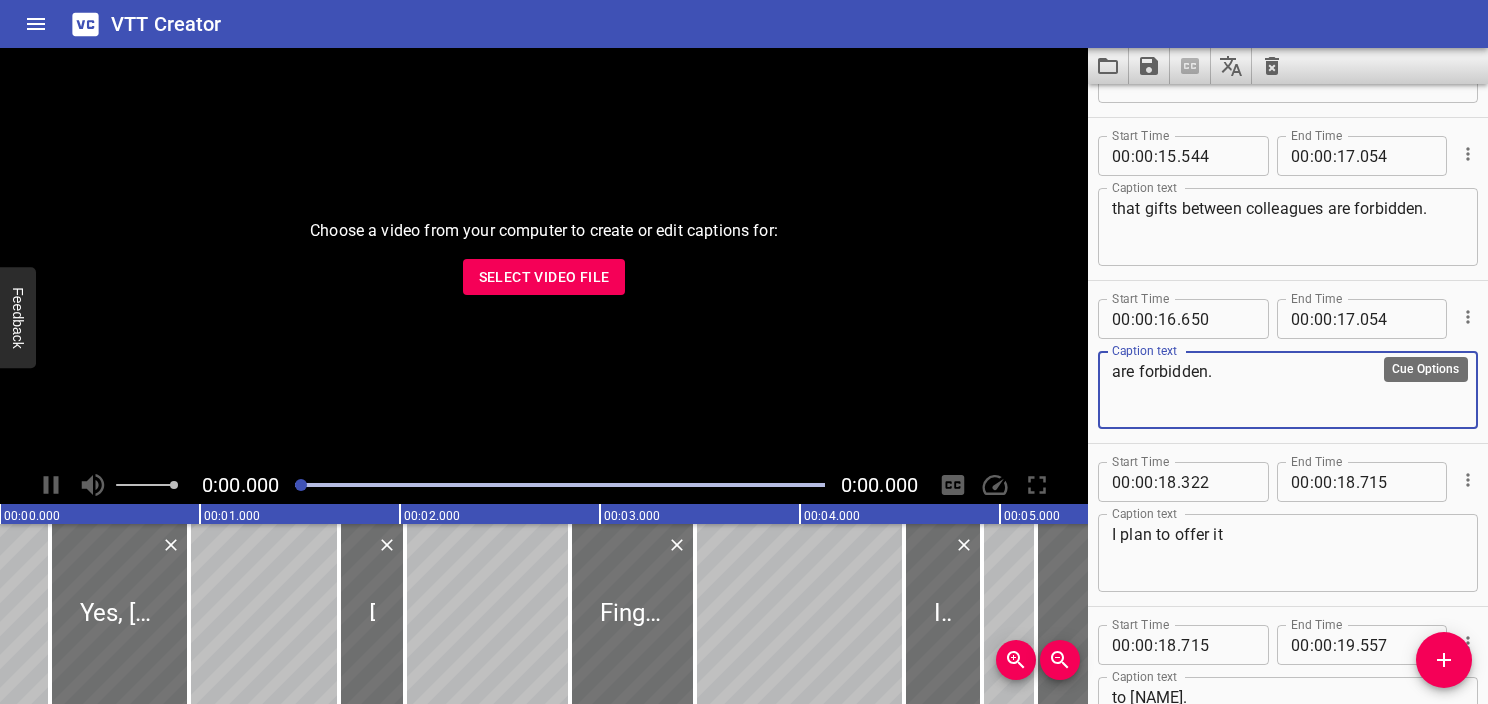 click 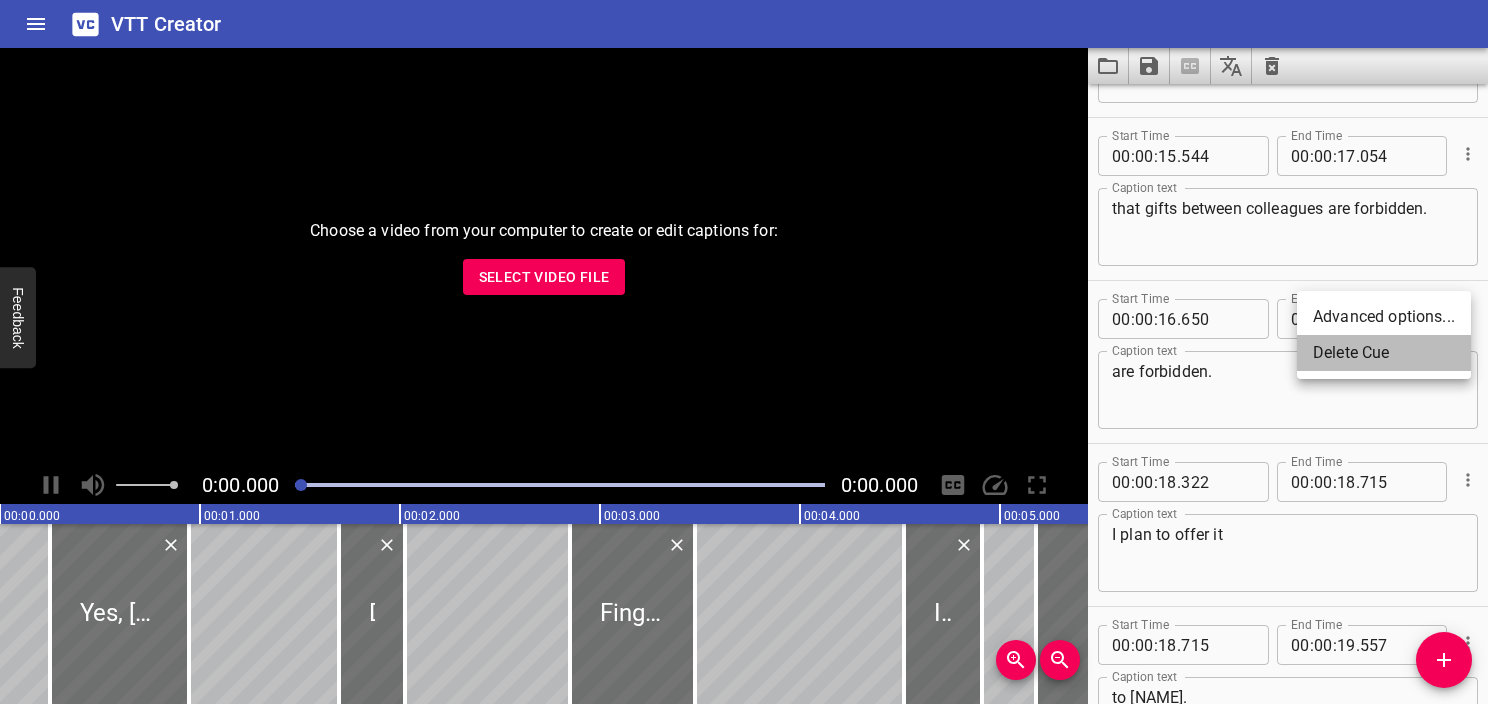 click on "Delete Cue" at bounding box center (1384, 353) 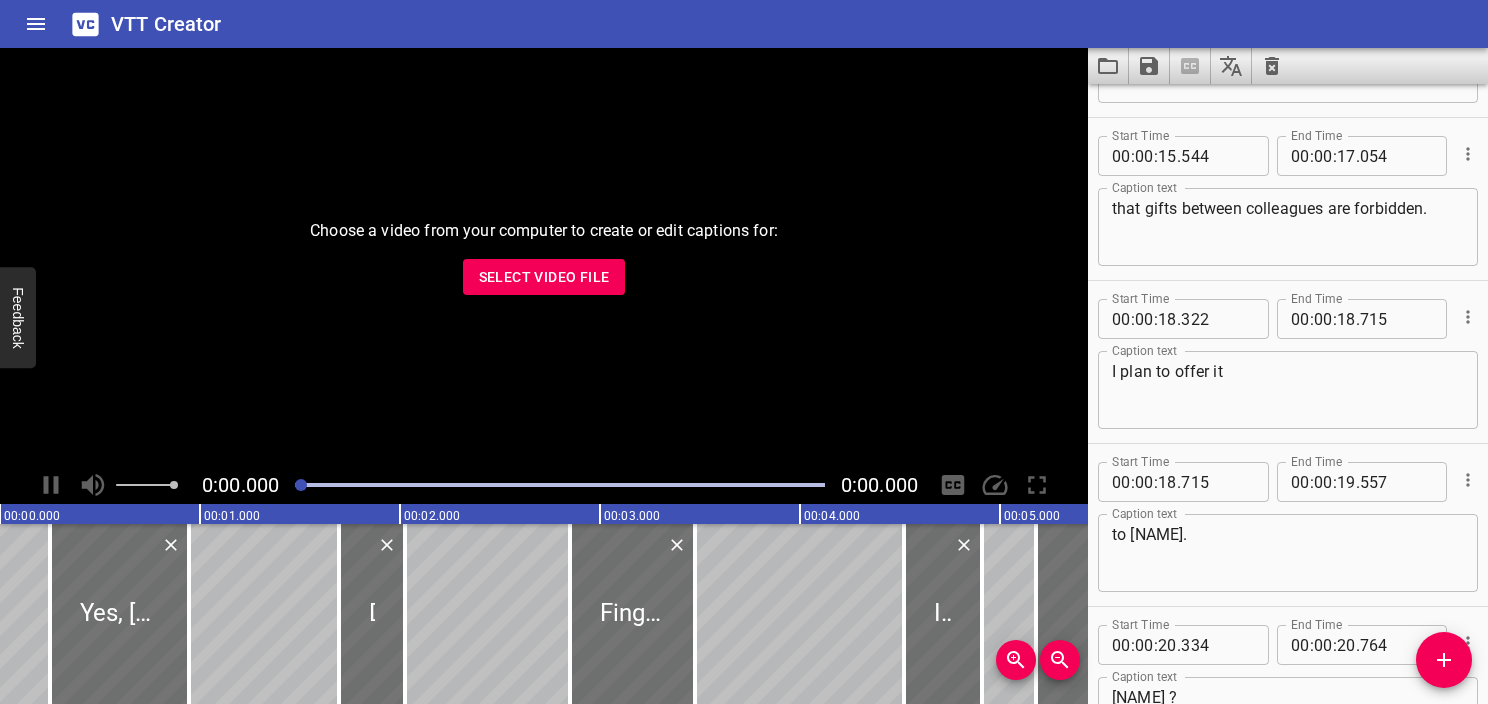 click on "I plan to offer it" at bounding box center [1288, 390] 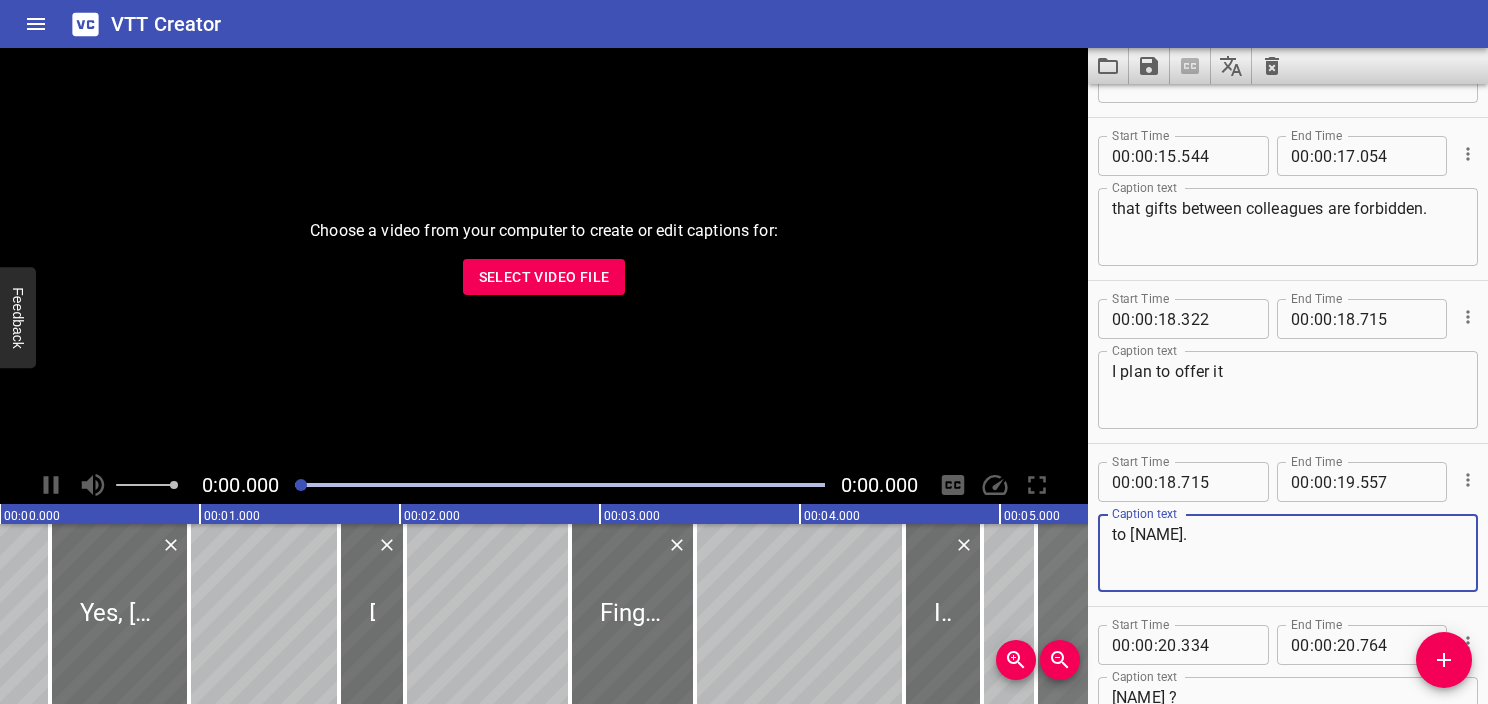 drag, startPoint x: 1227, startPoint y: 528, endPoint x: 1084, endPoint y: 537, distance: 143.28294 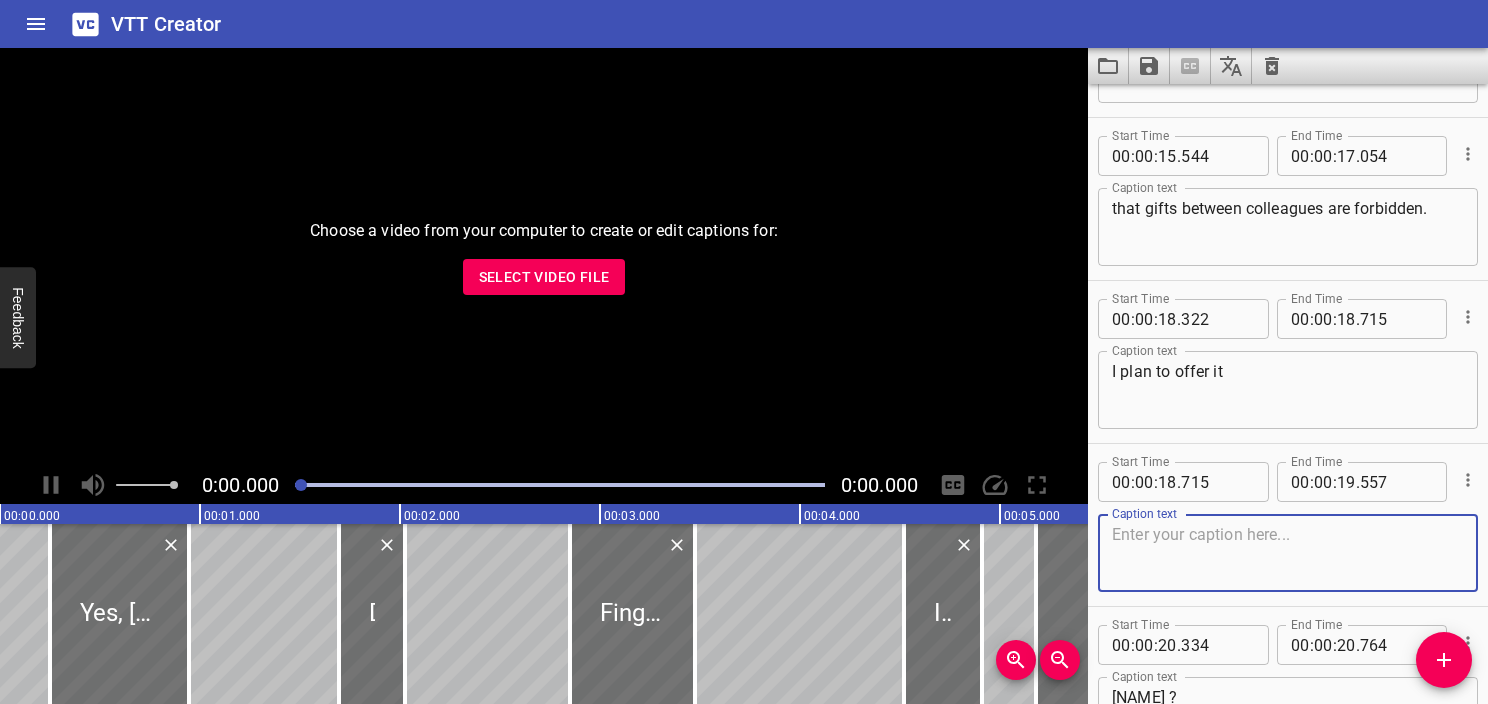 type 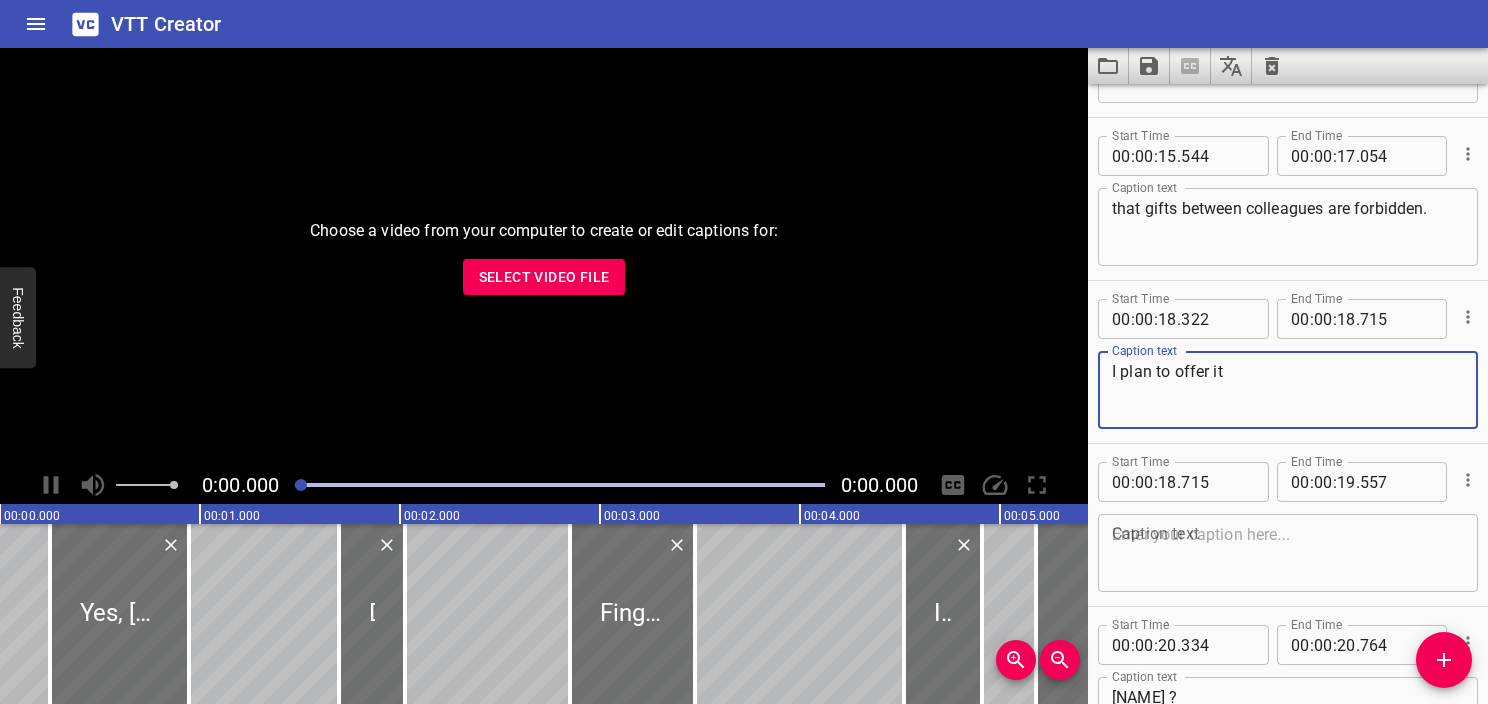 paste on "to [NAME]." 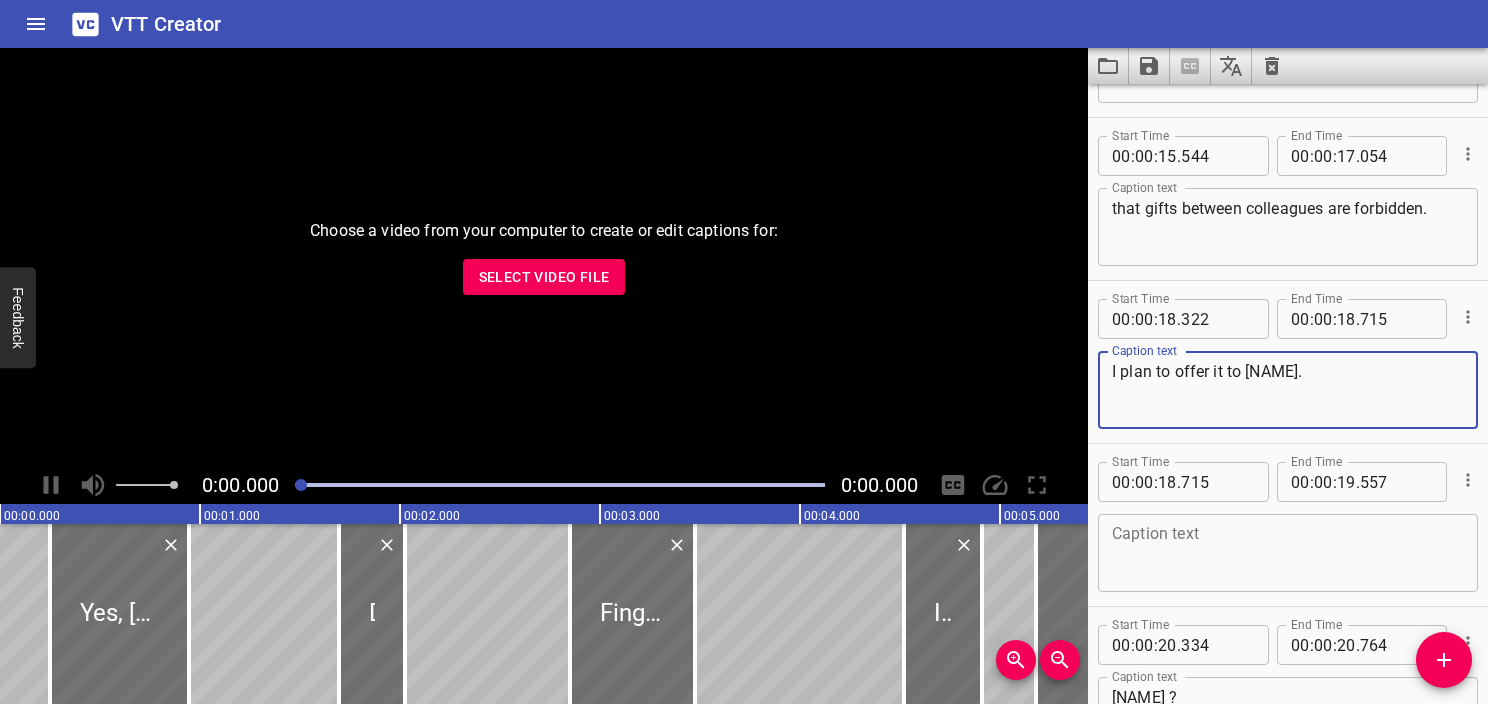 type on "I plan to offer it to [NAME]." 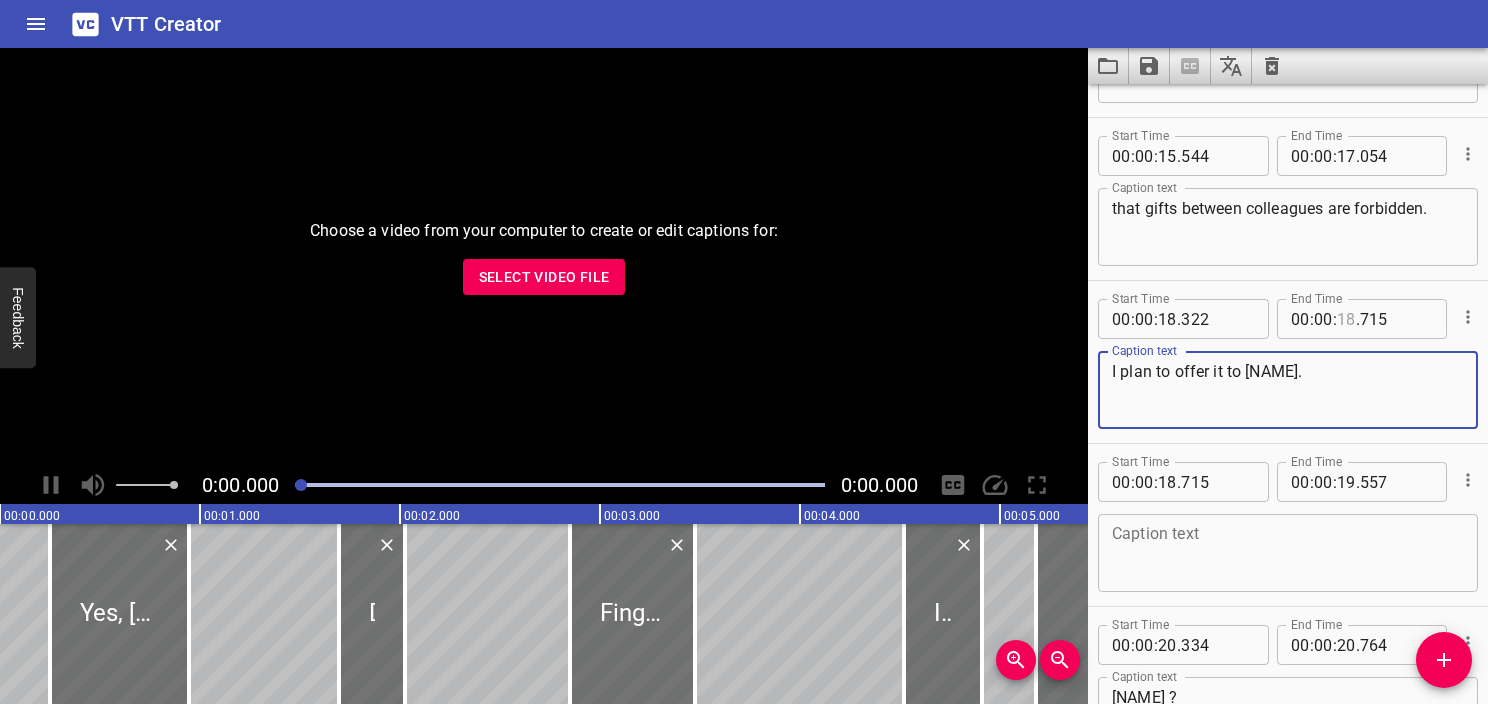 click at bounding box center [1346, 319] 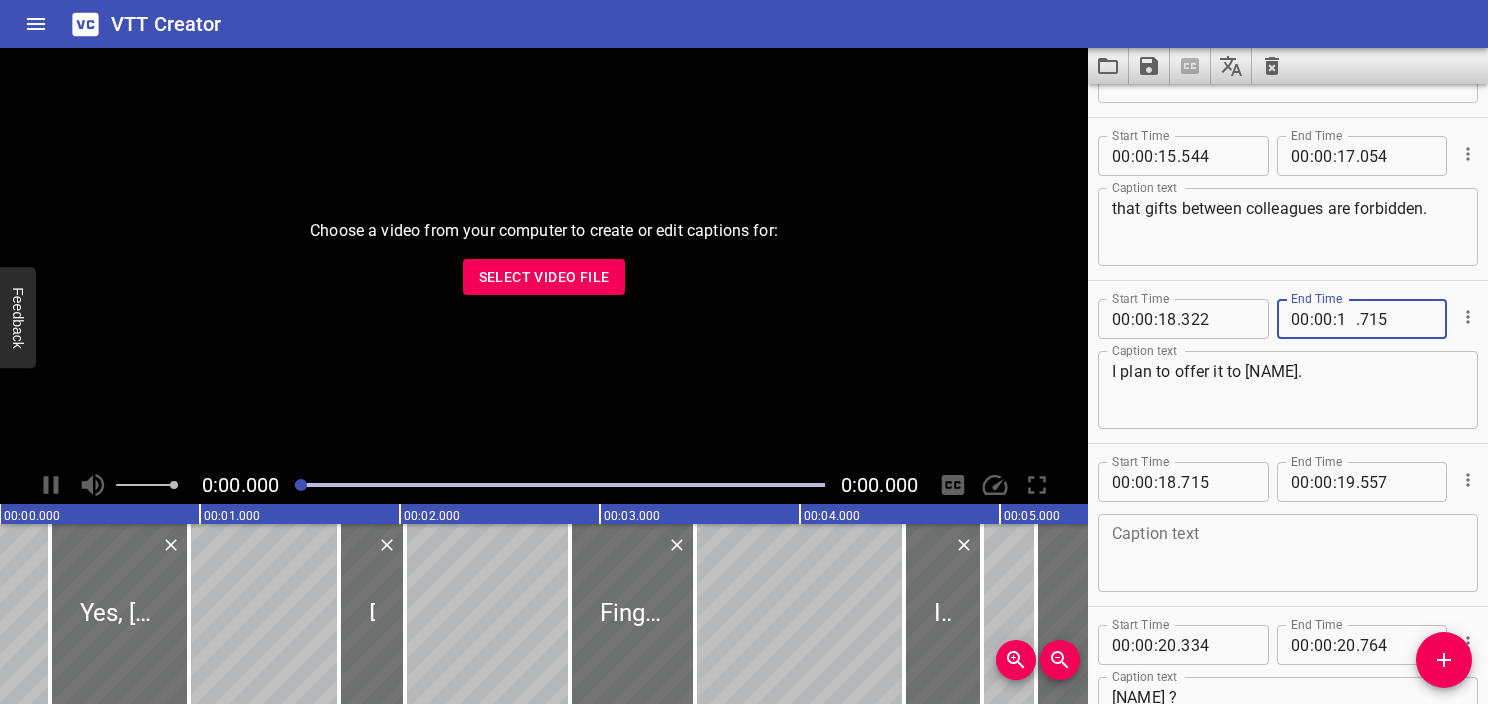 type on "19" 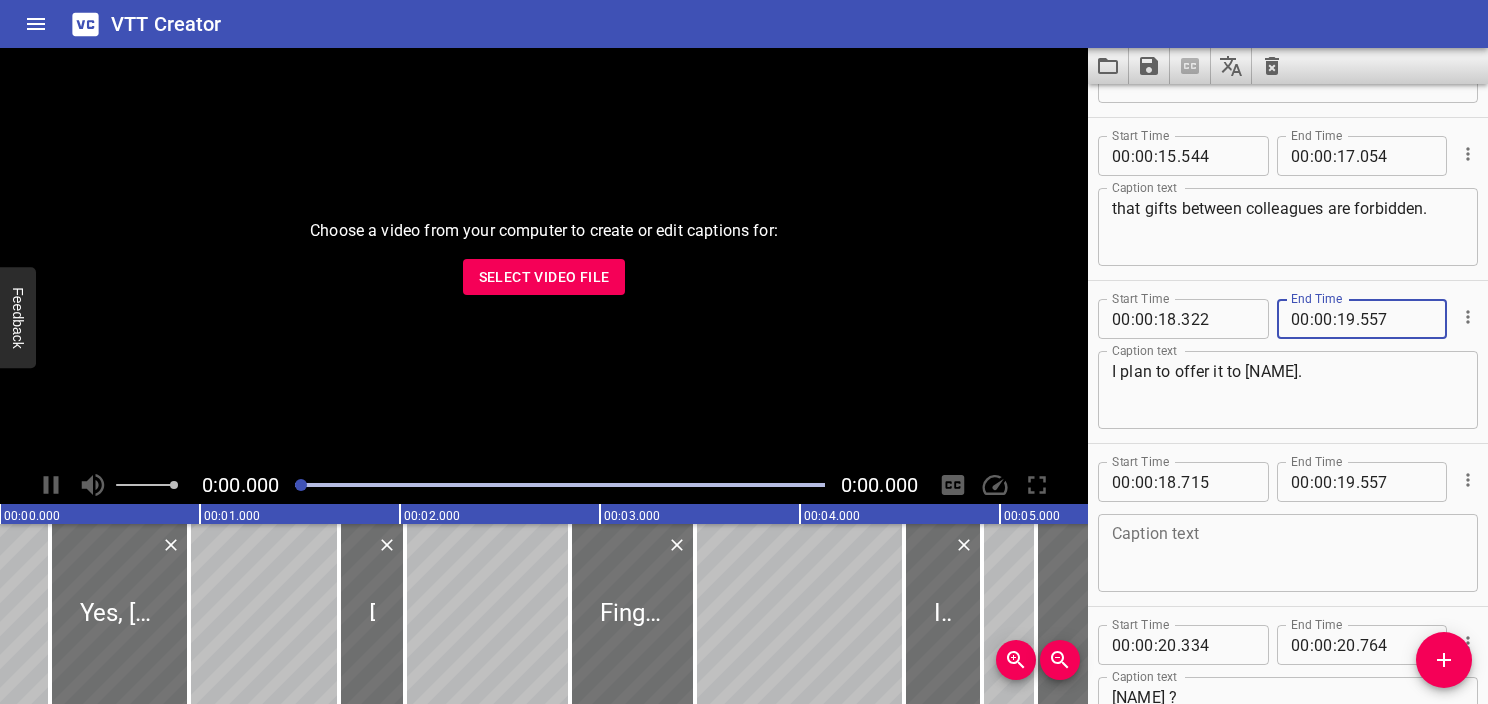 type on "557" 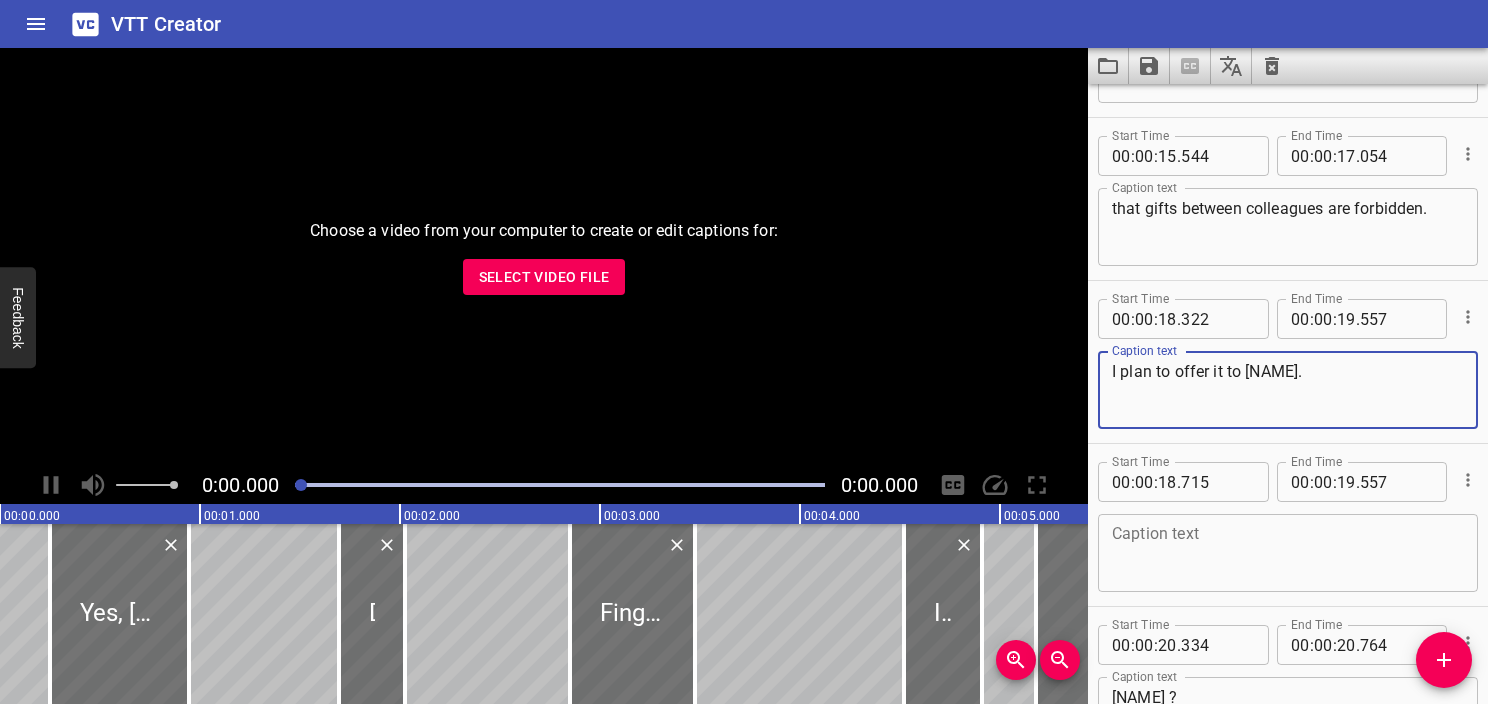 click at bounding box center (1288, 553) 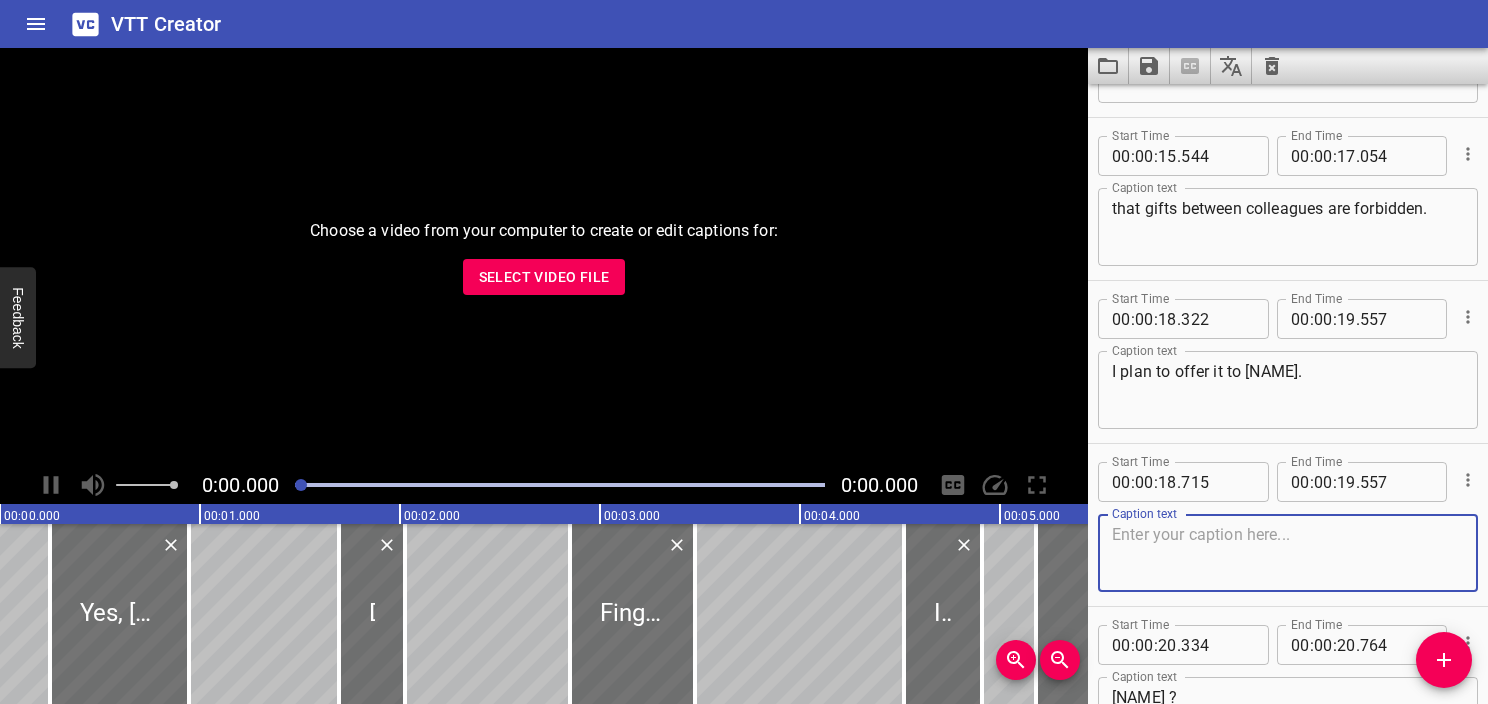 click 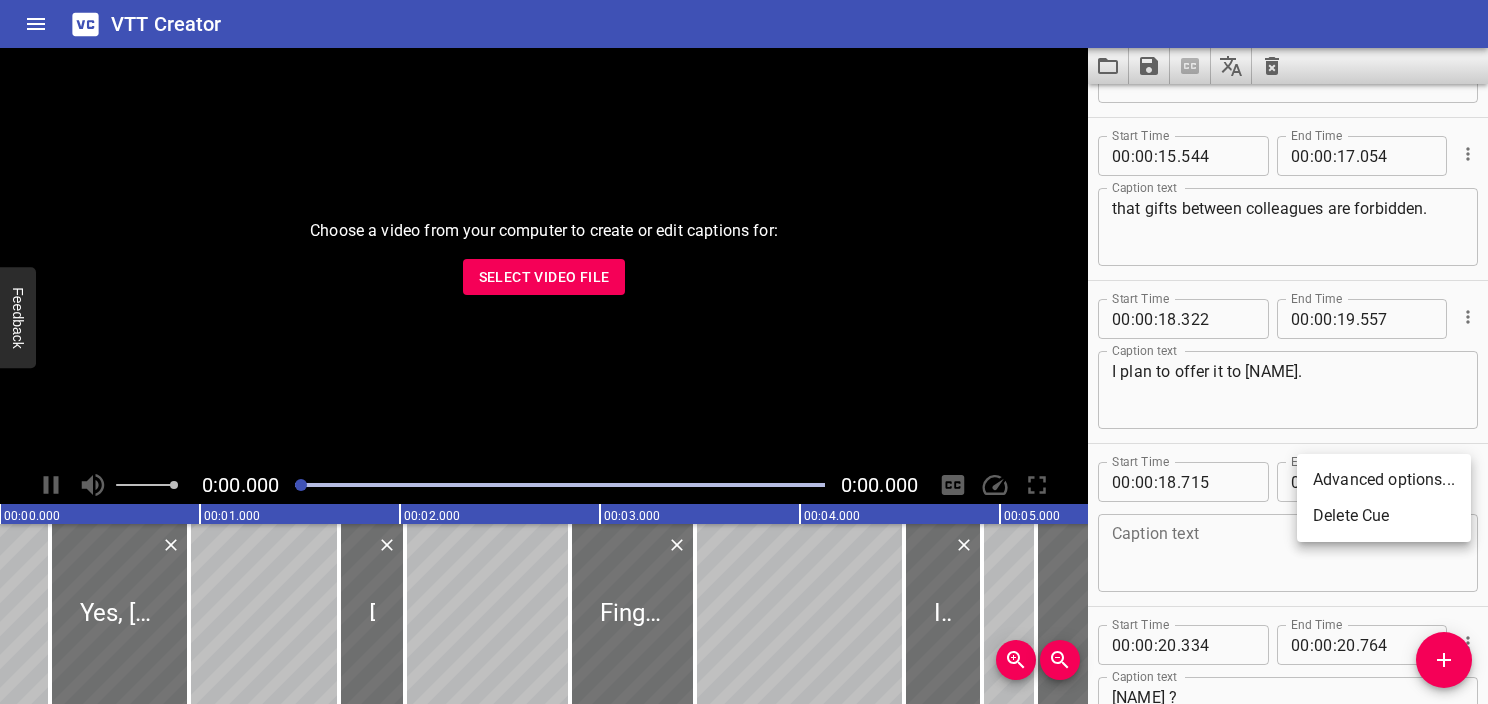click on "Delete Cue" at bounding box center [1384, 516] 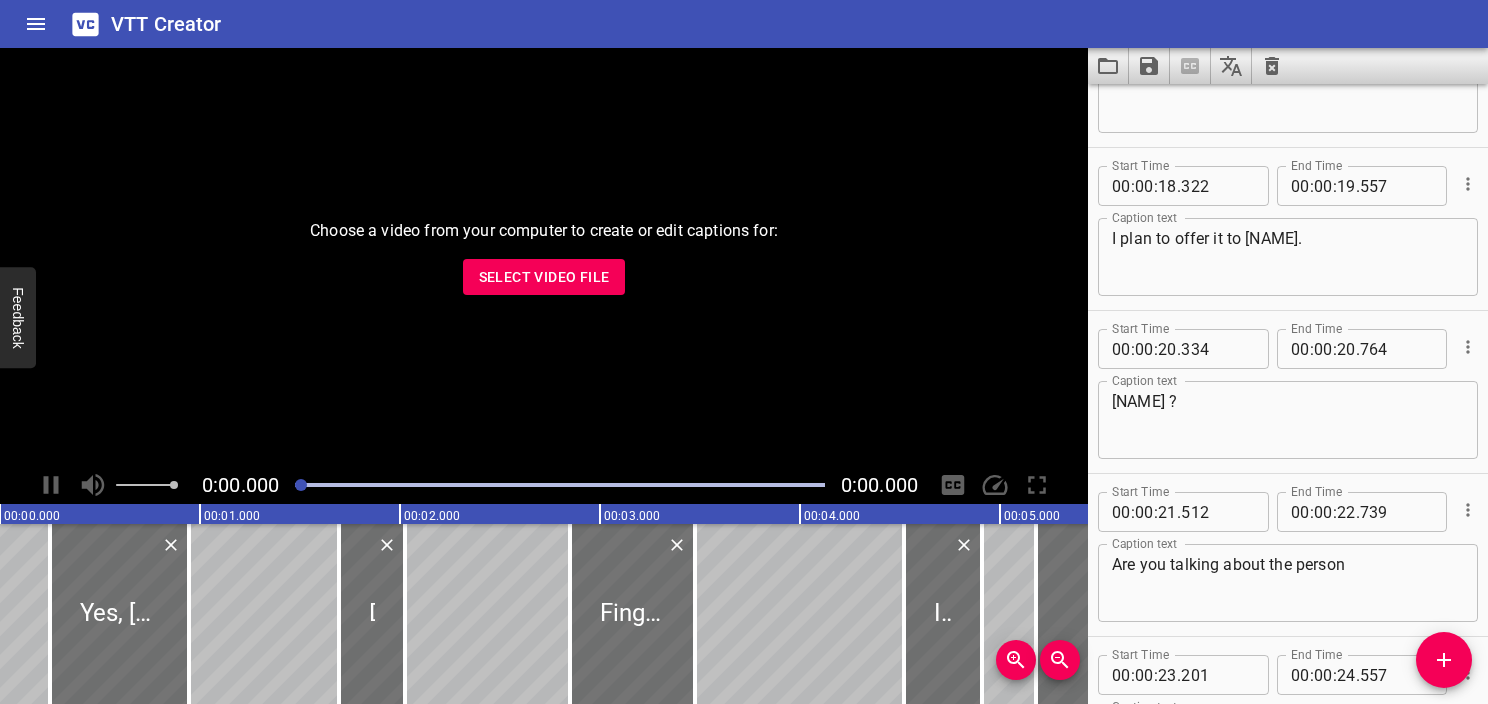 scroll, scrollTop: 1700, scrollLeft: 0, axis: vertical 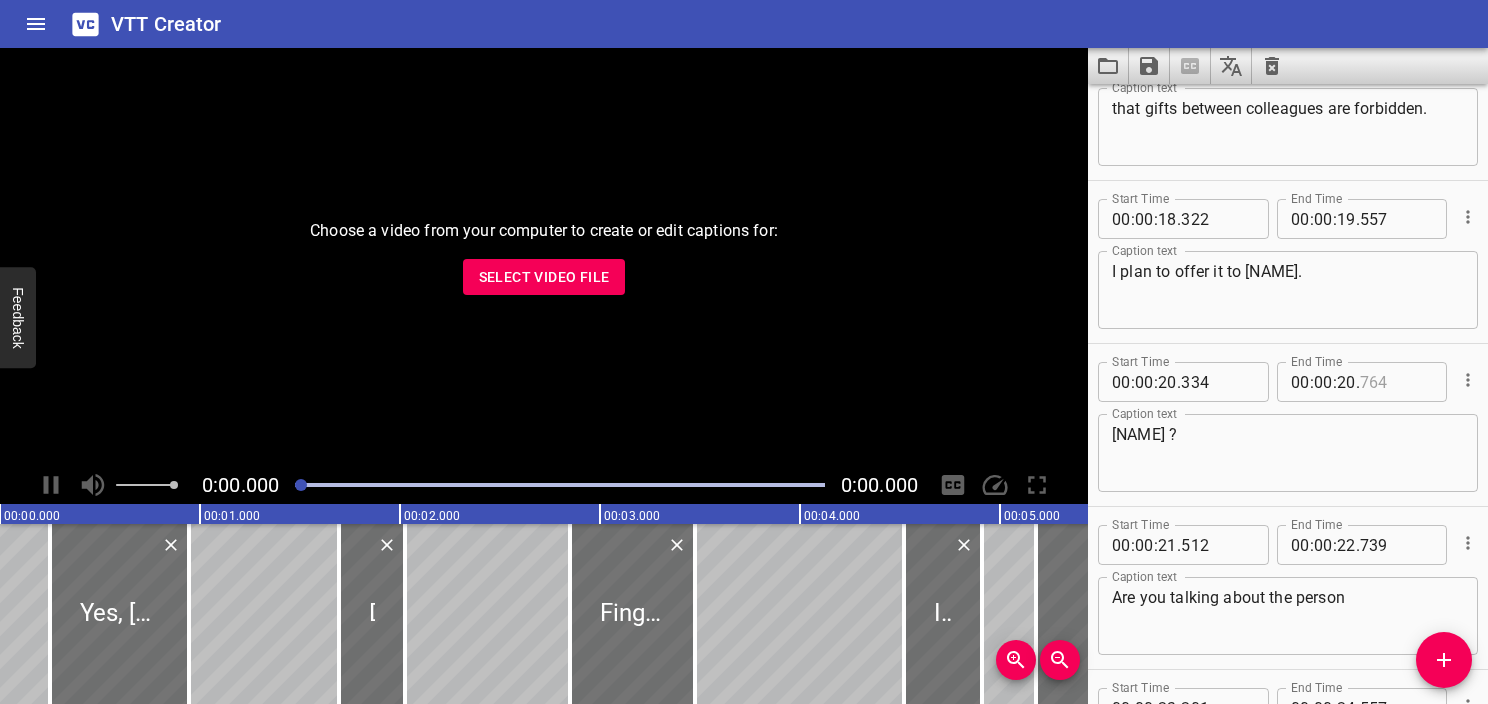 click at bounding box center (1396, 382) 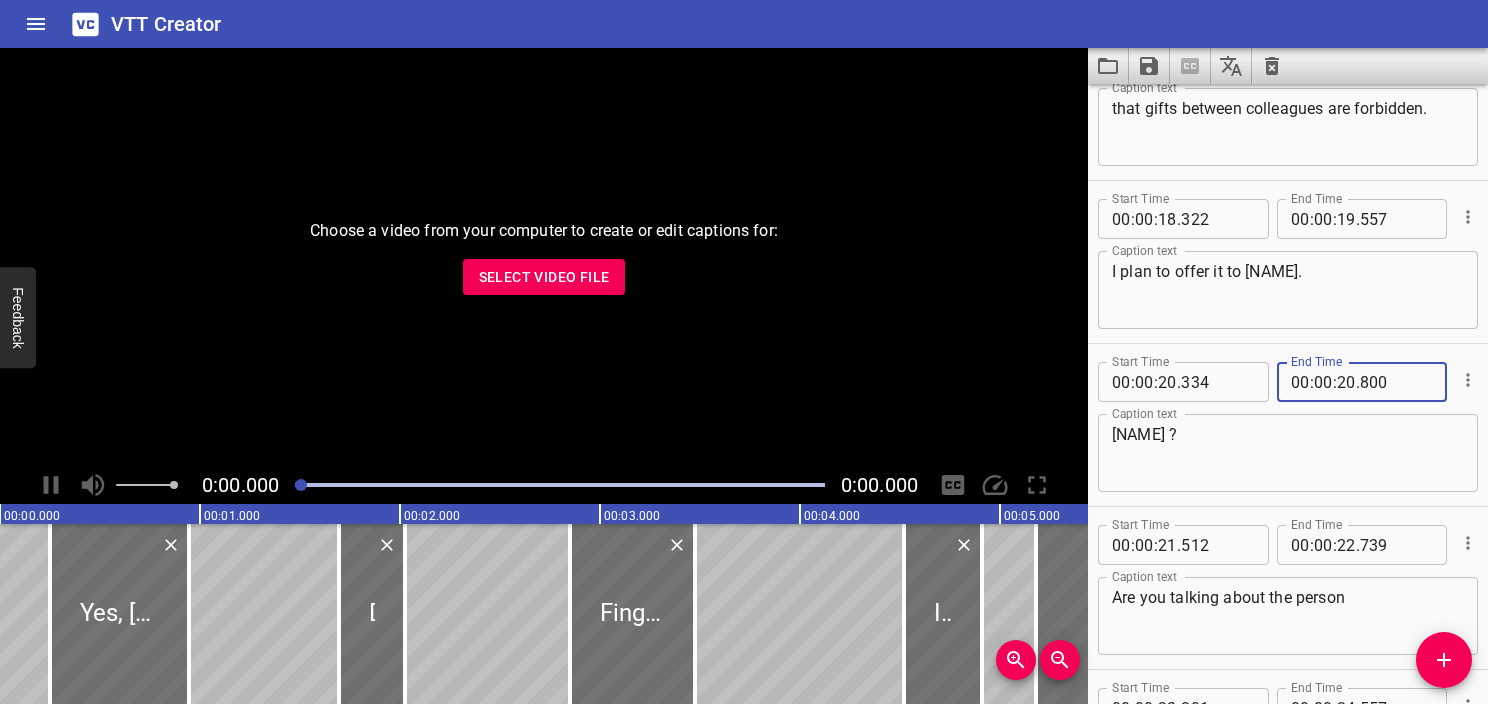 type on "800" 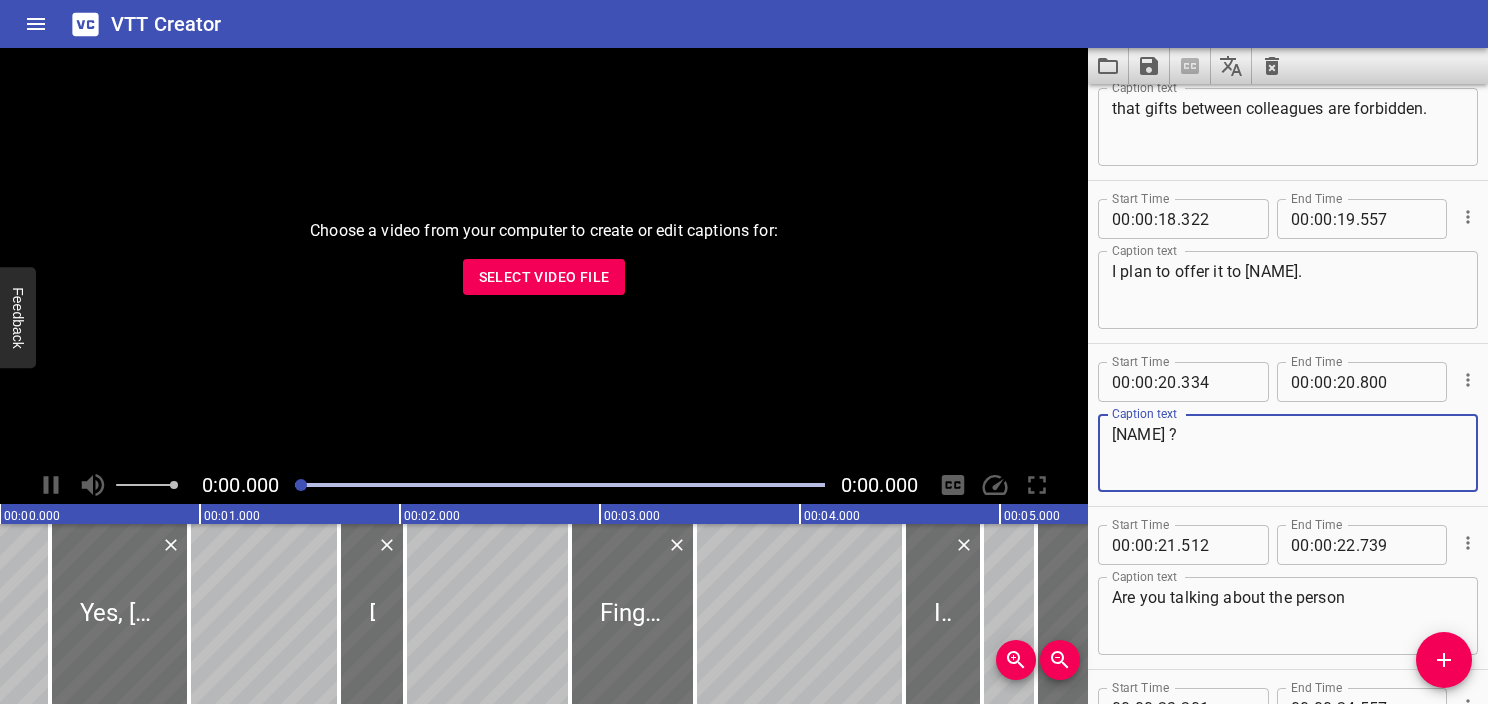 click on "[NAME] ?" at bounding box center (1288, 453) 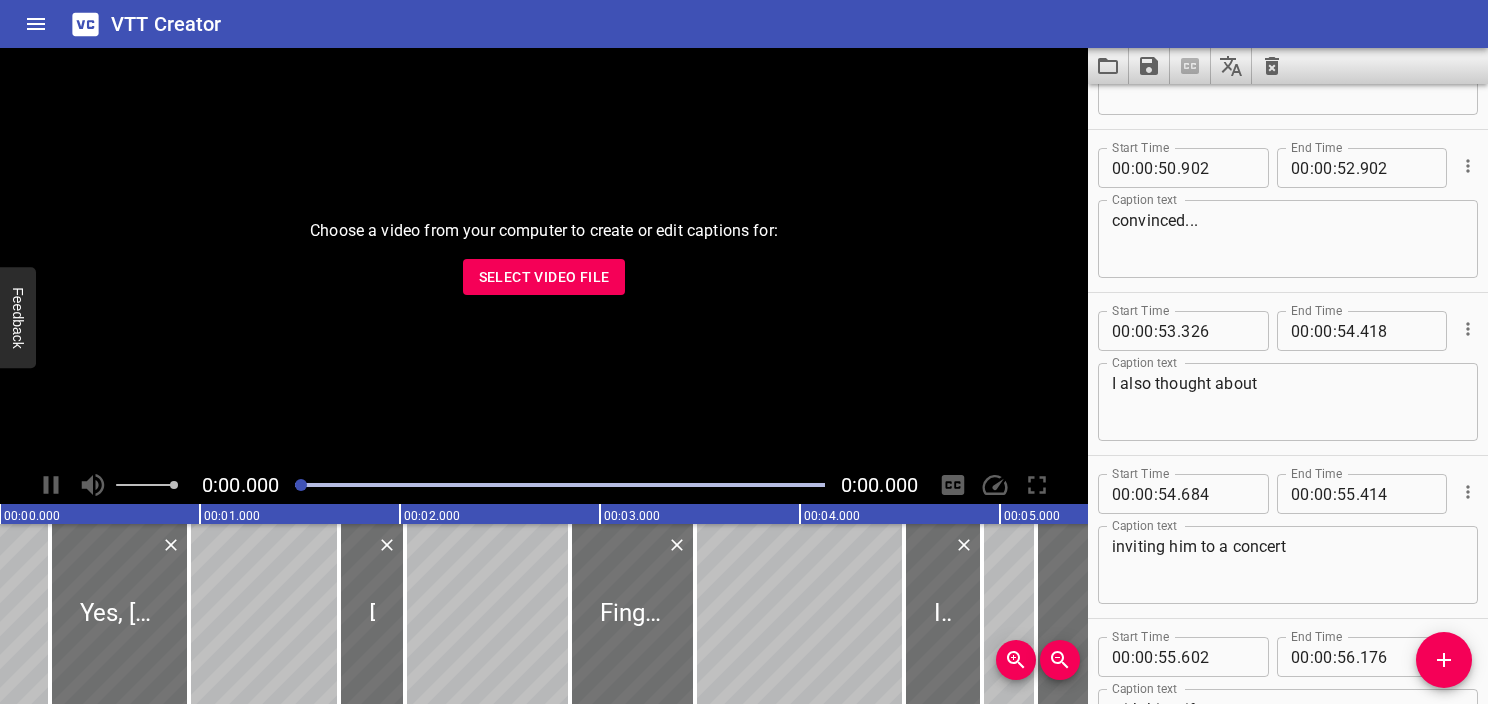 scroll, scrollTop: 5300, scrollLeft: 0, axis: vertical 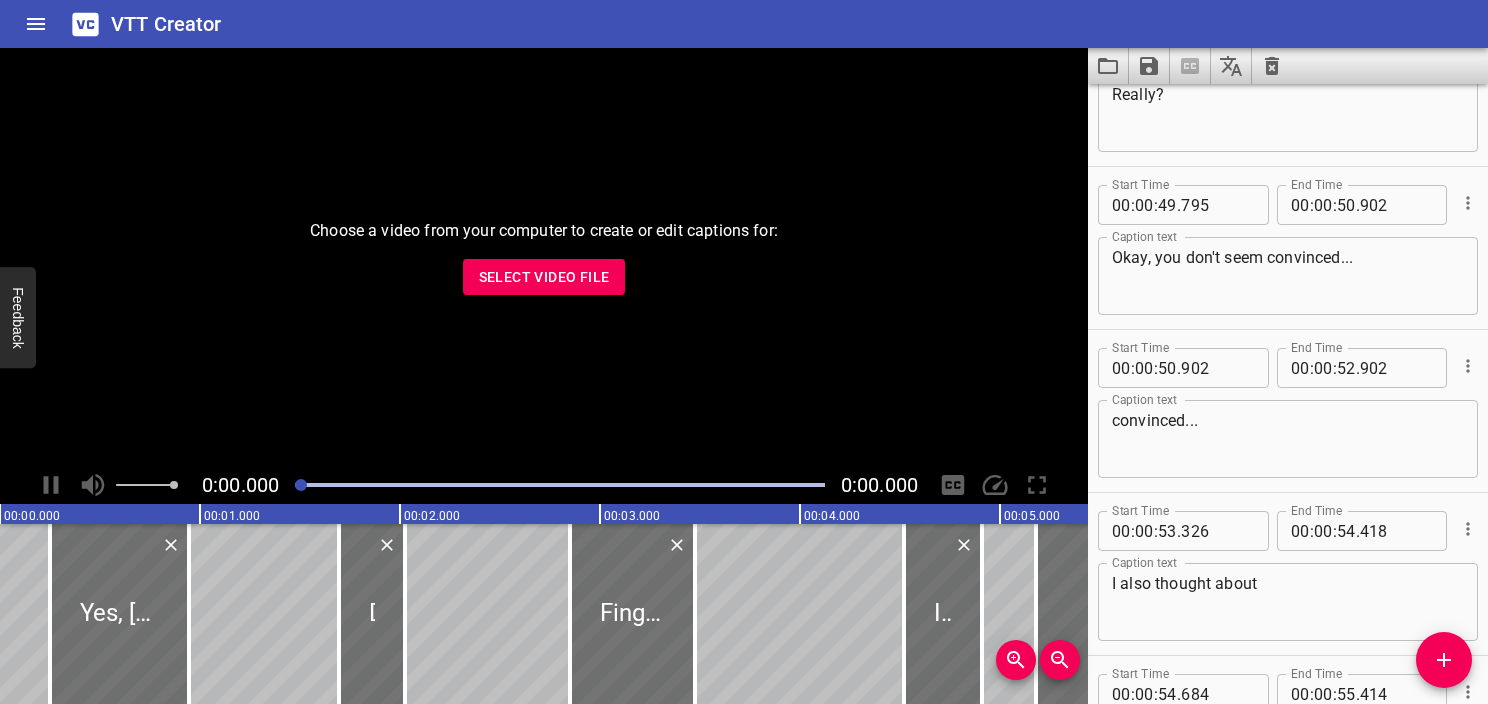 click on "convinced..." at bounding box center [1288, 439] 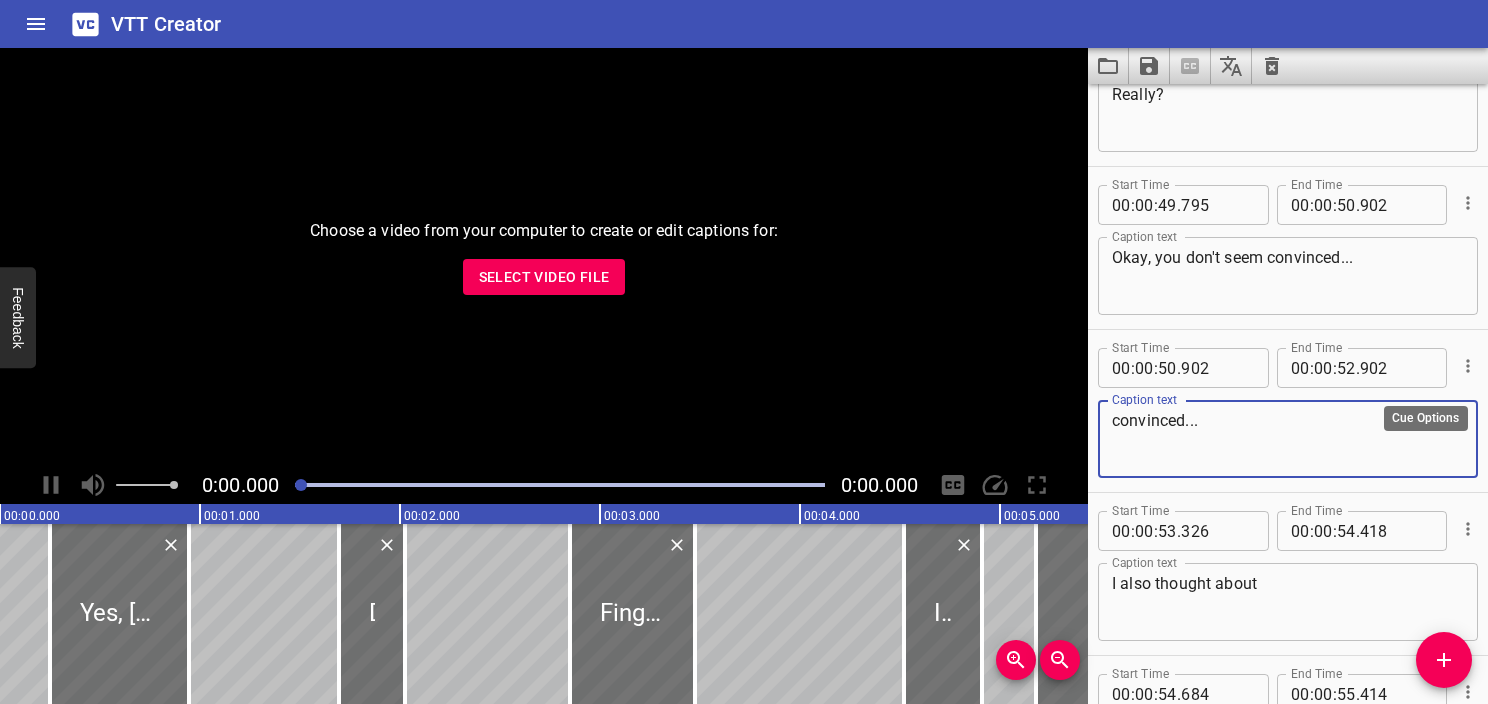 click 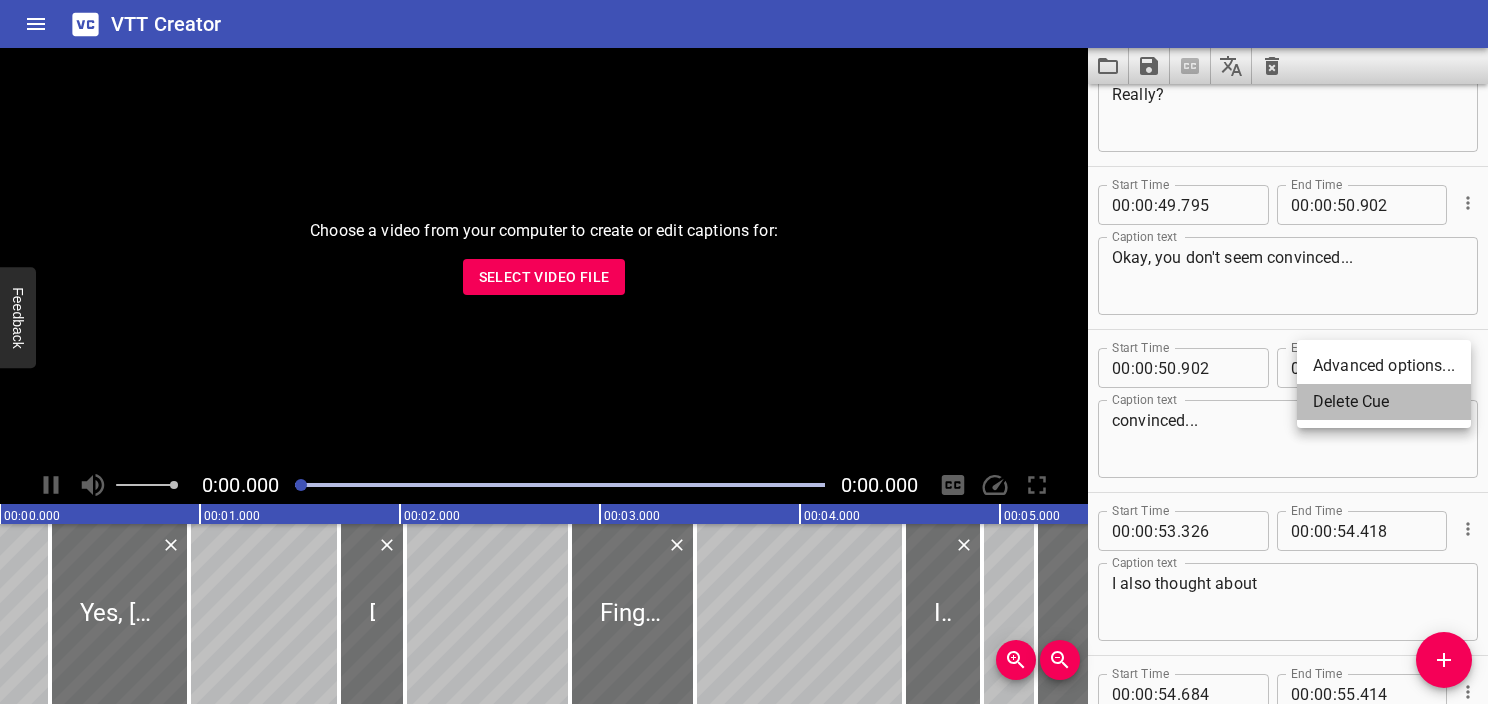 click on "Delete Cue" at bounding box center [1384, 402] 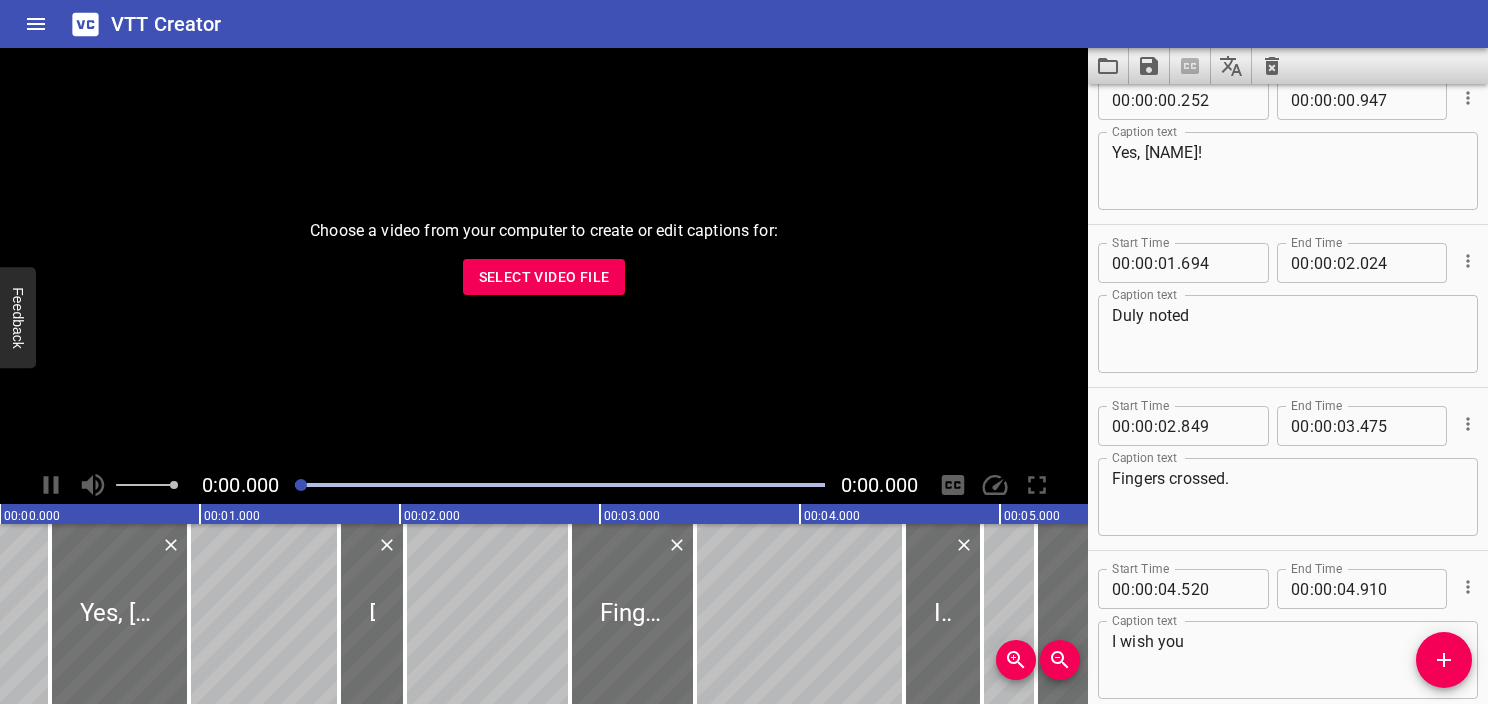 scroll, scrollTop: 0, scrollLeft: 0, axis: both 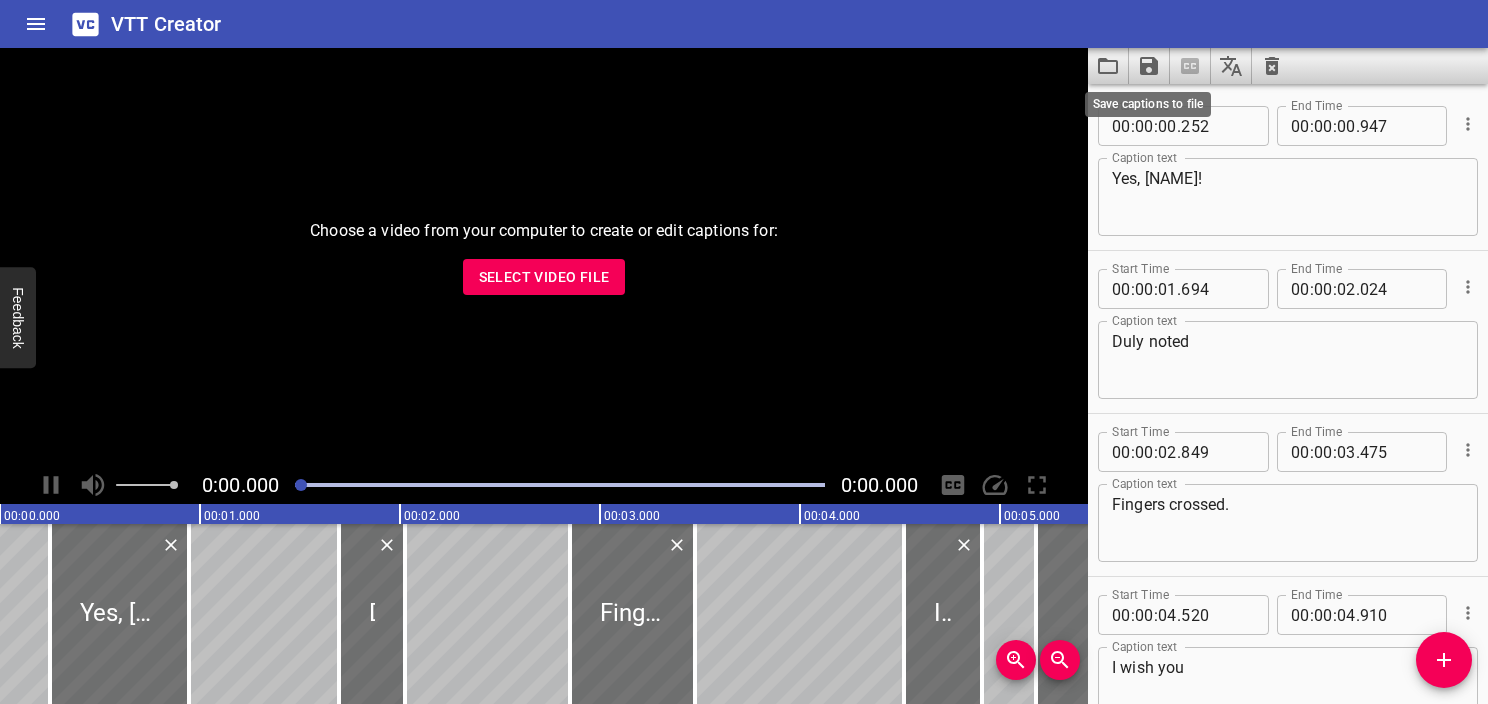 click 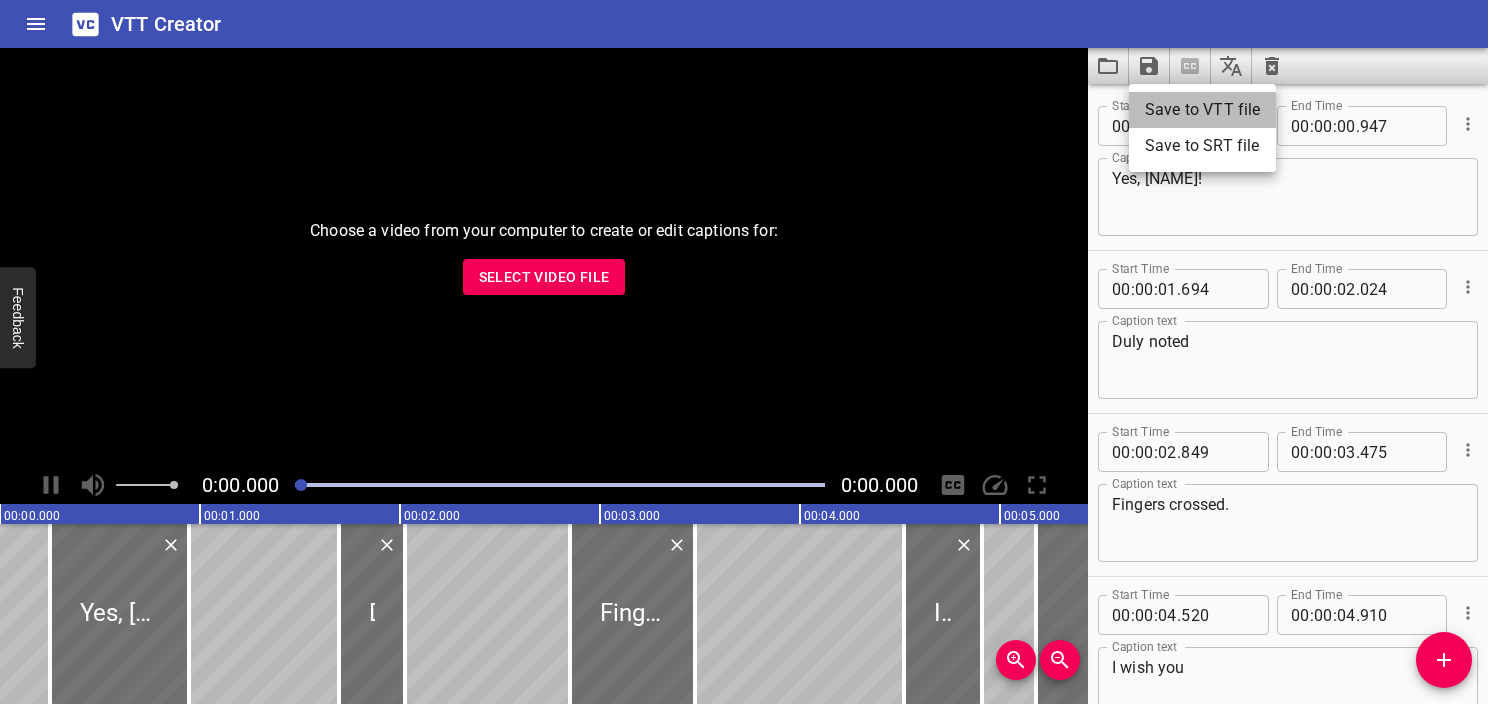 click on "Save to VTT file" at bounding box center [1202, 110] 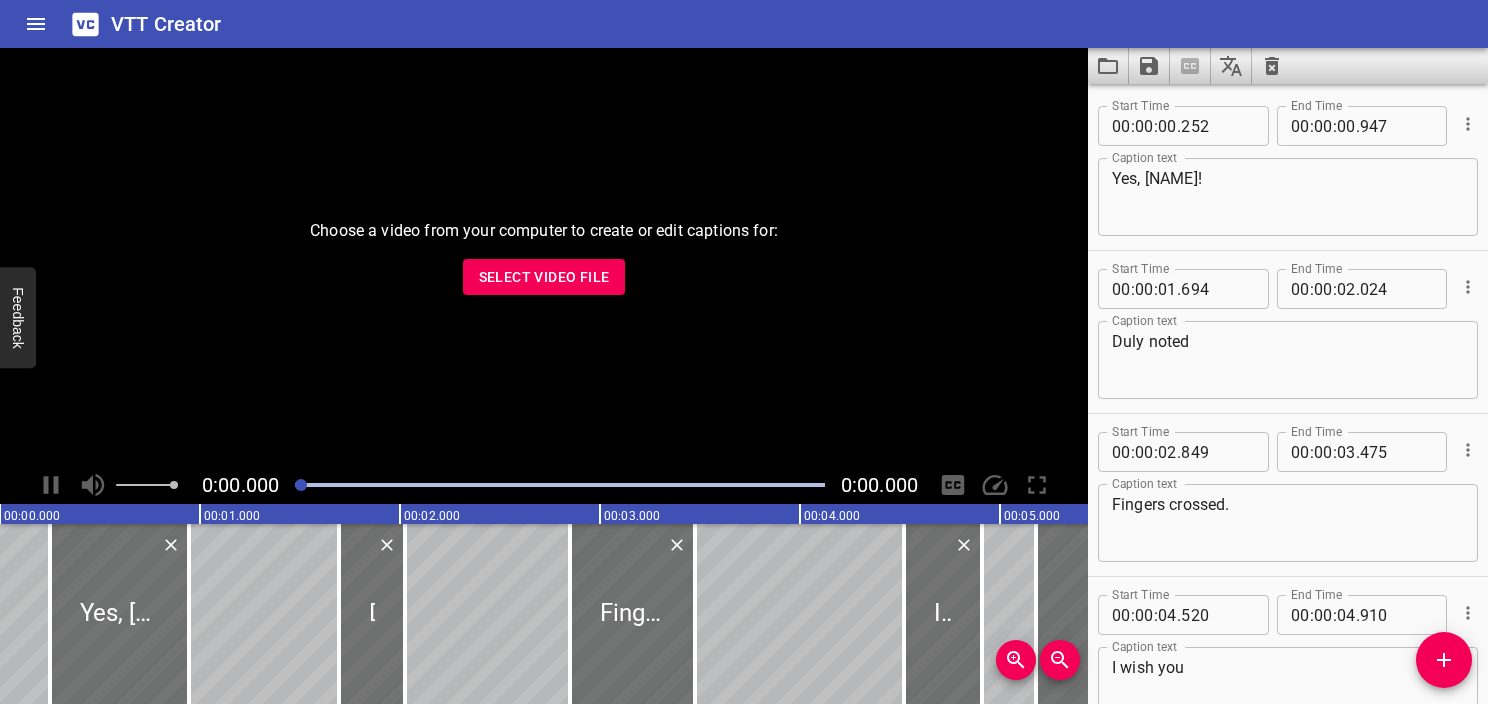 click on "VTT Creator" at bounding box center (744, 24) 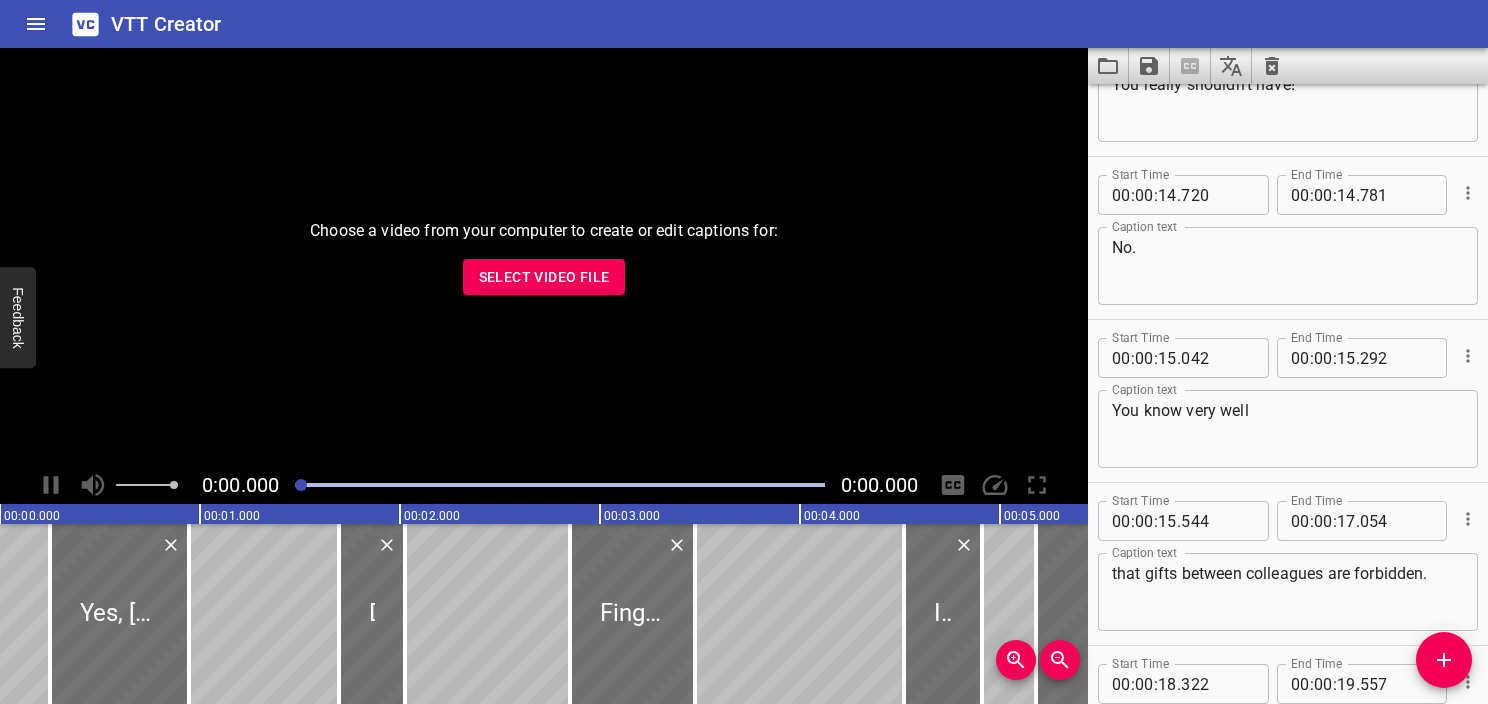 scroll, scrollTop: 1200, scrollLeft: 0, axis: vertical 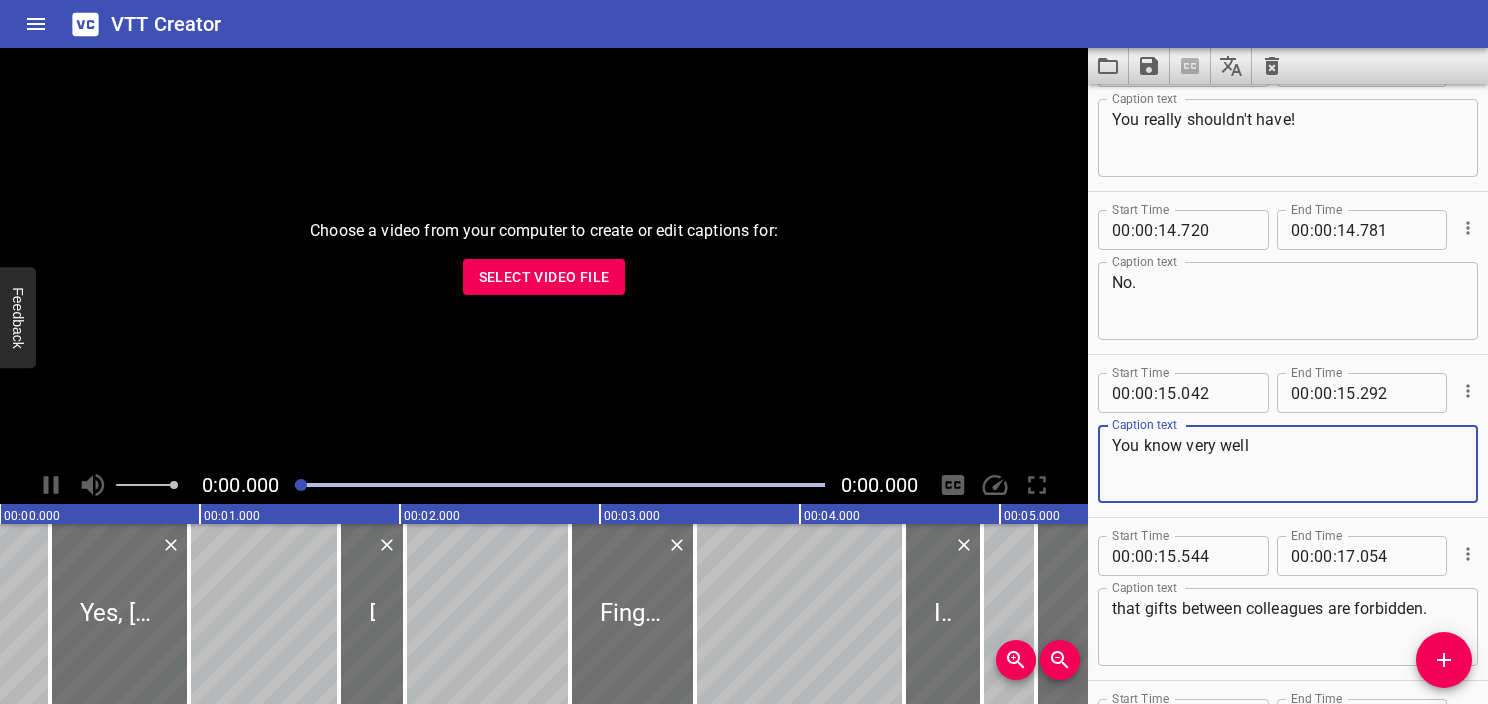 drag, startPoint x: 1266, startPoint y: 448, endPoint x: 1081, endPoint y: 458, distance: 185.27008 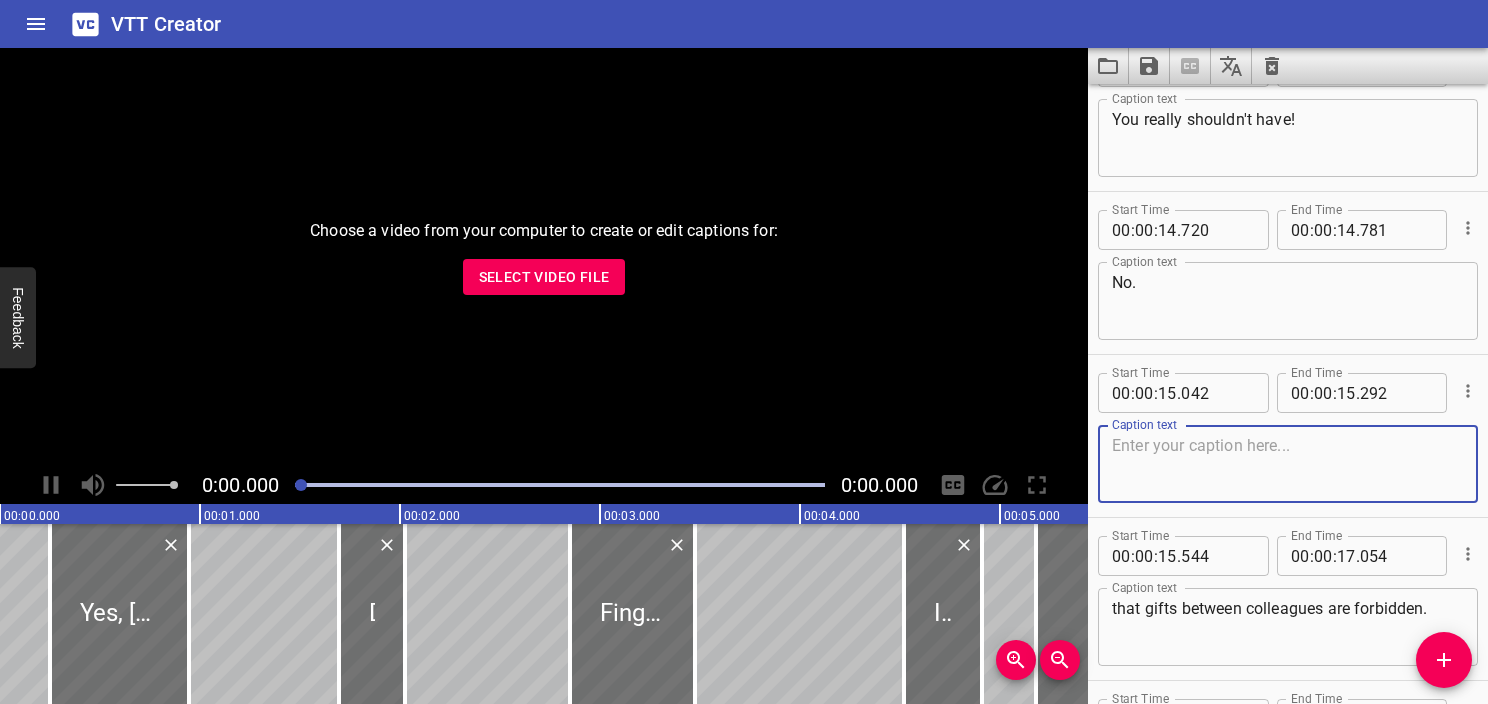 type 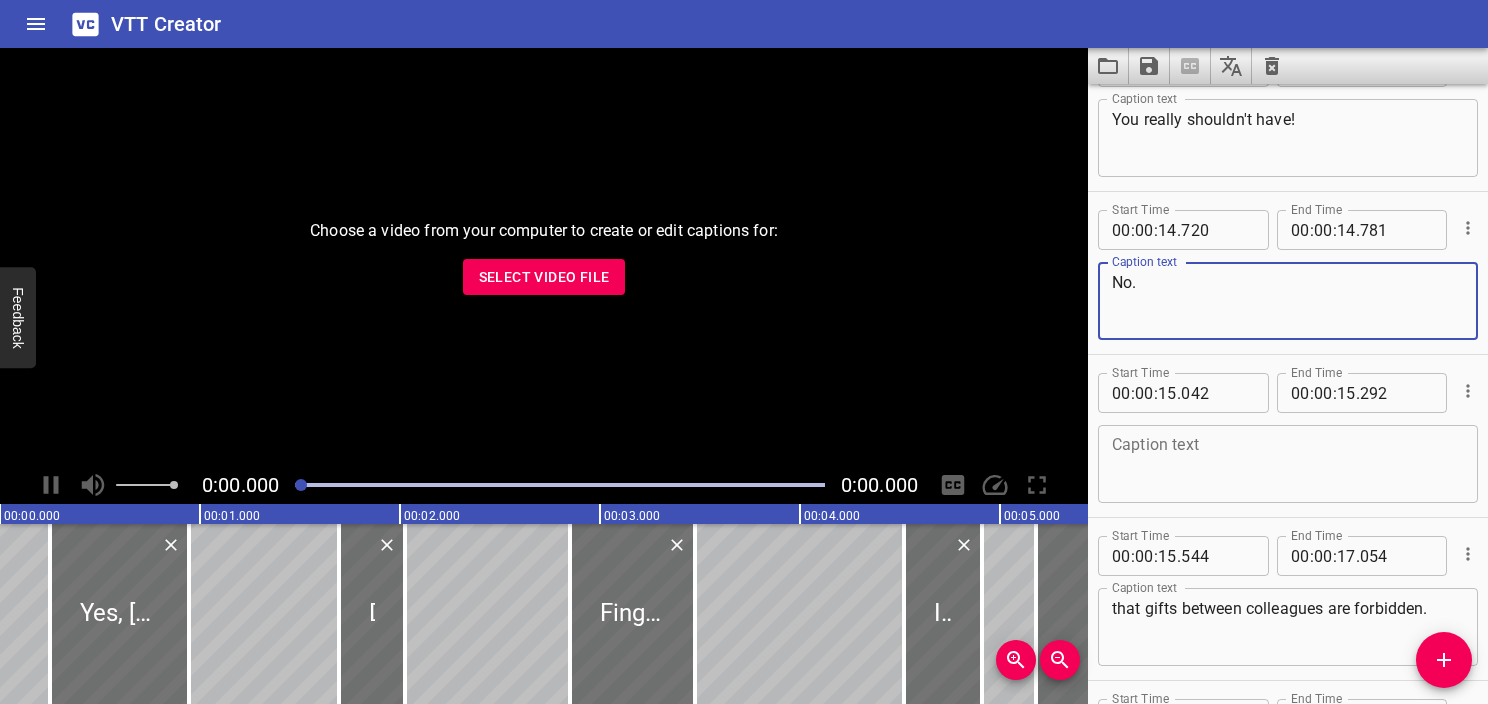 paste on "You know very well" 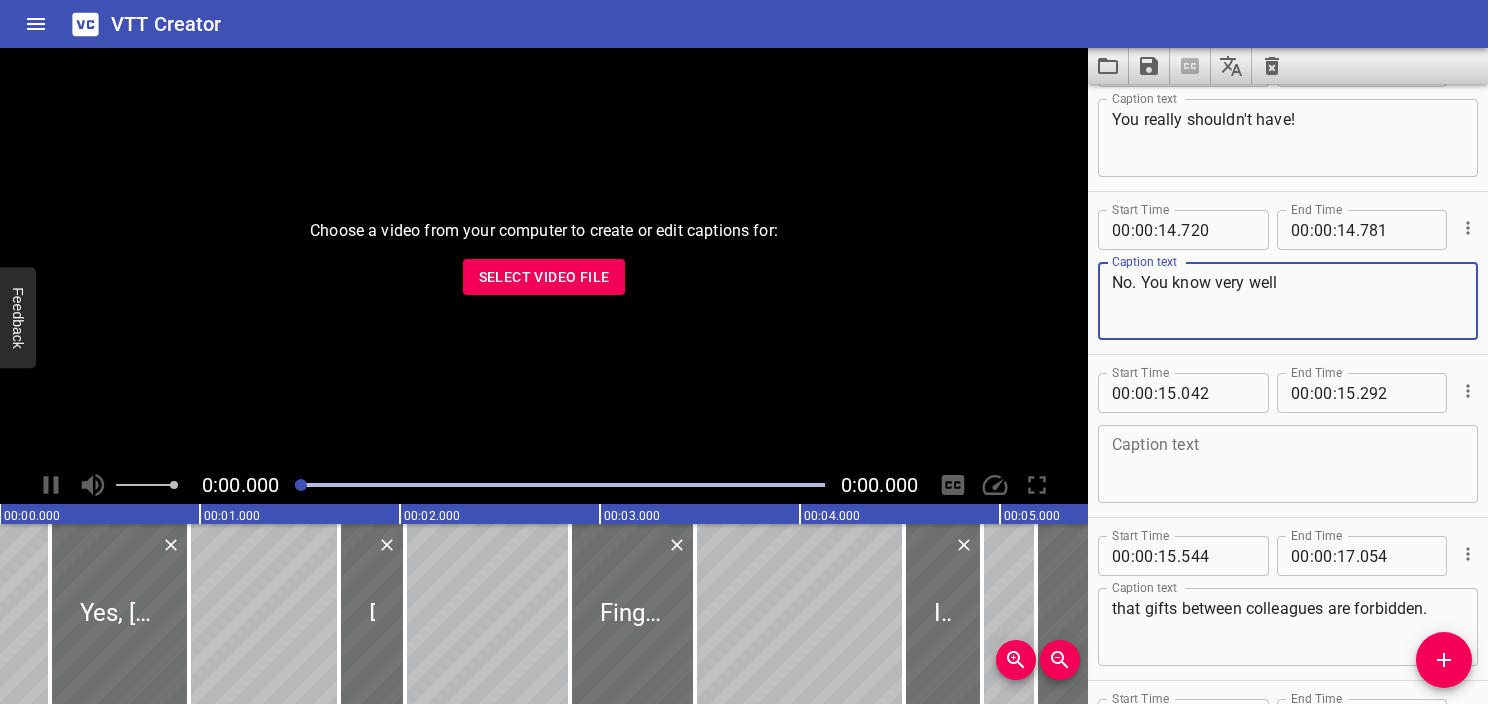 type on "No. You know very well" 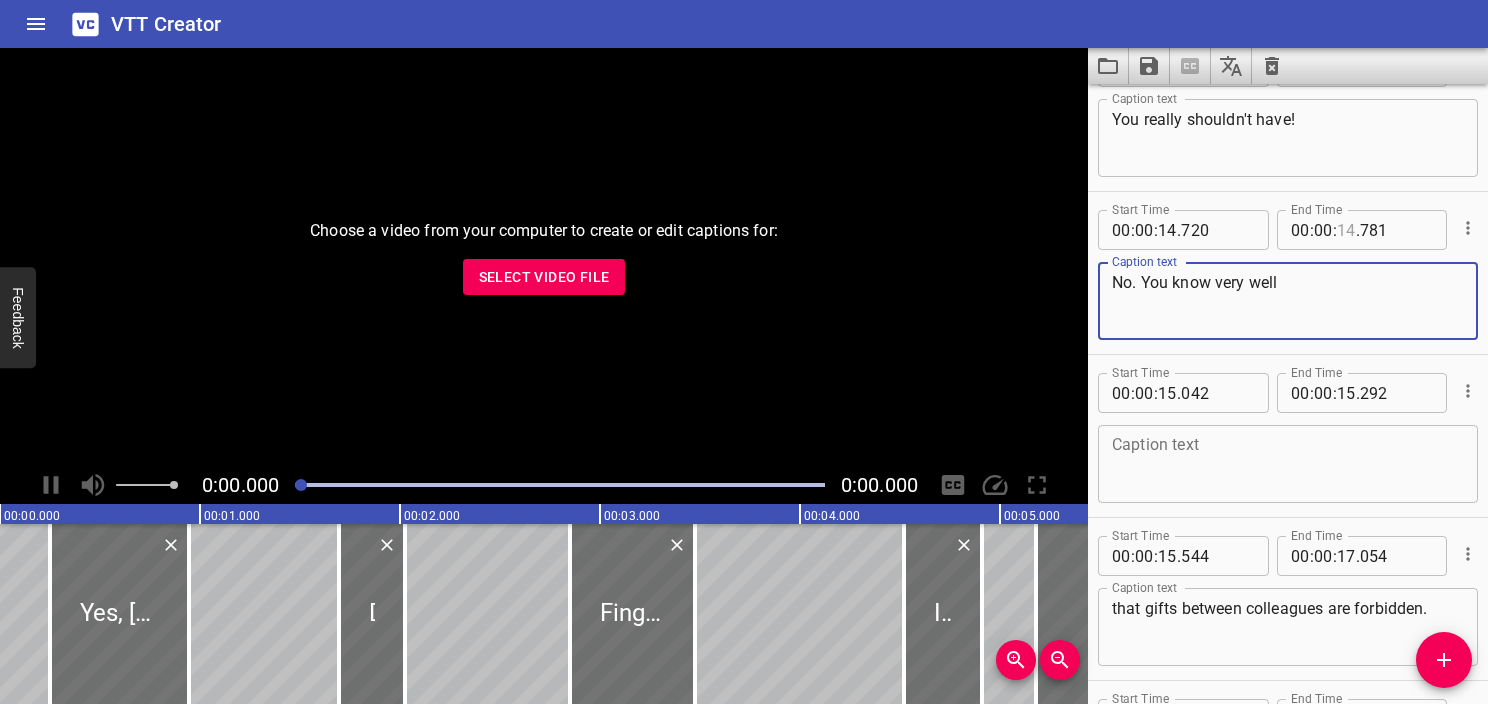 click at bounding box center (1346, 230) 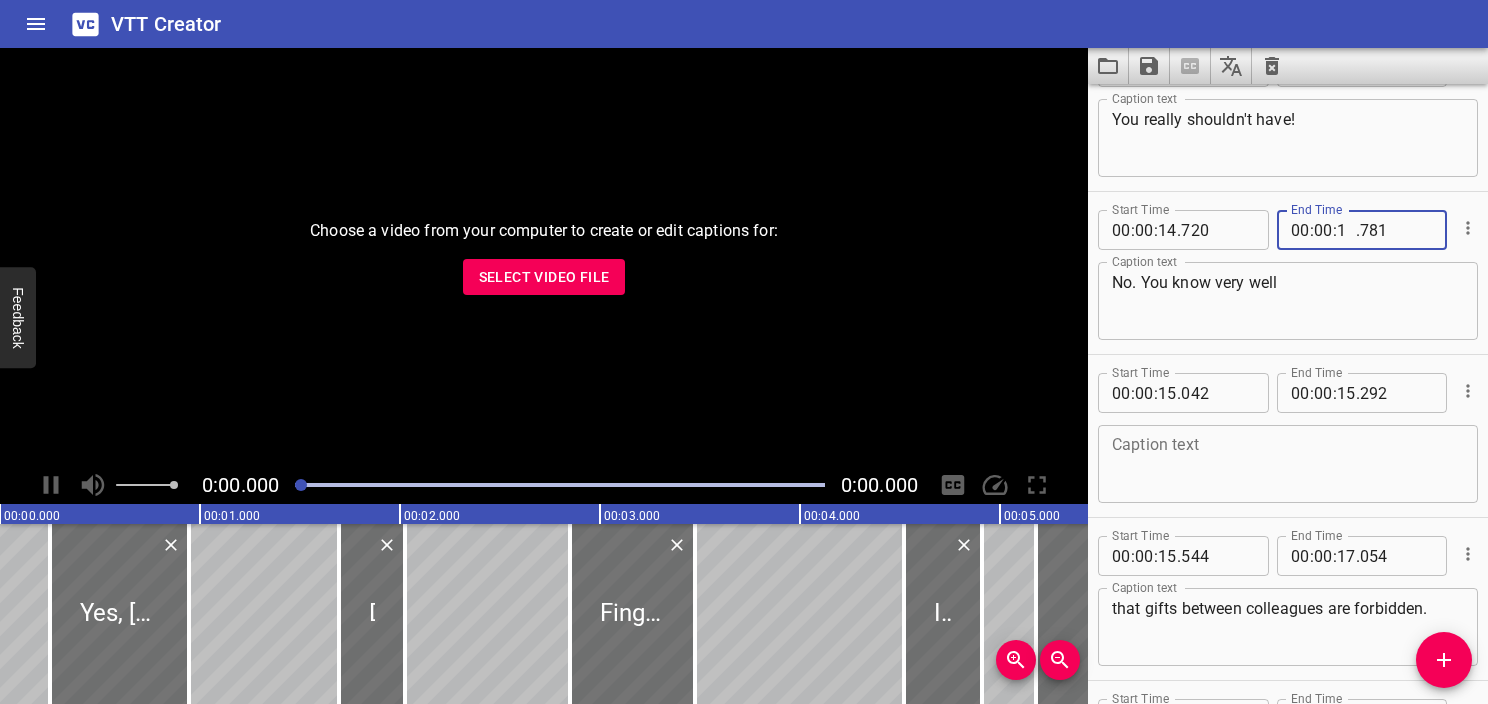 type on "15" 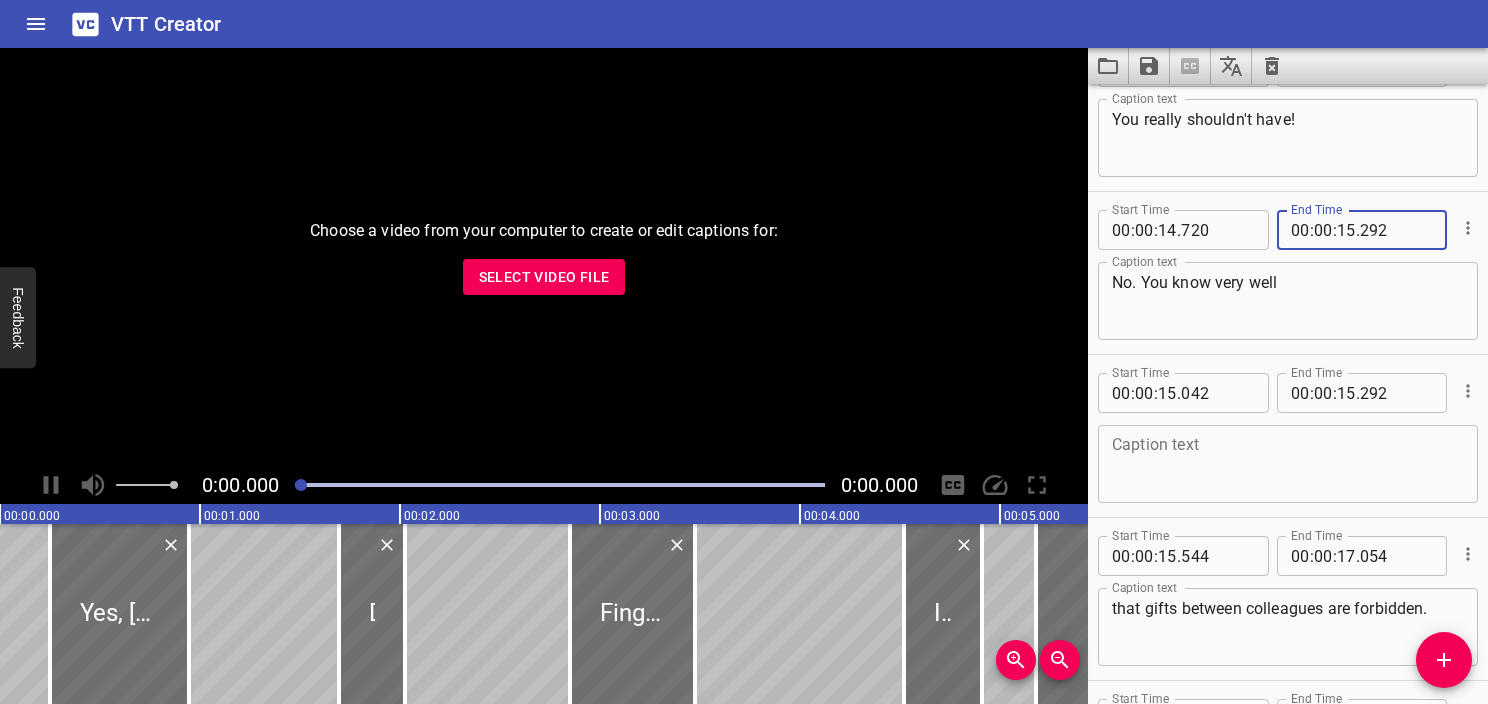 type on "292" 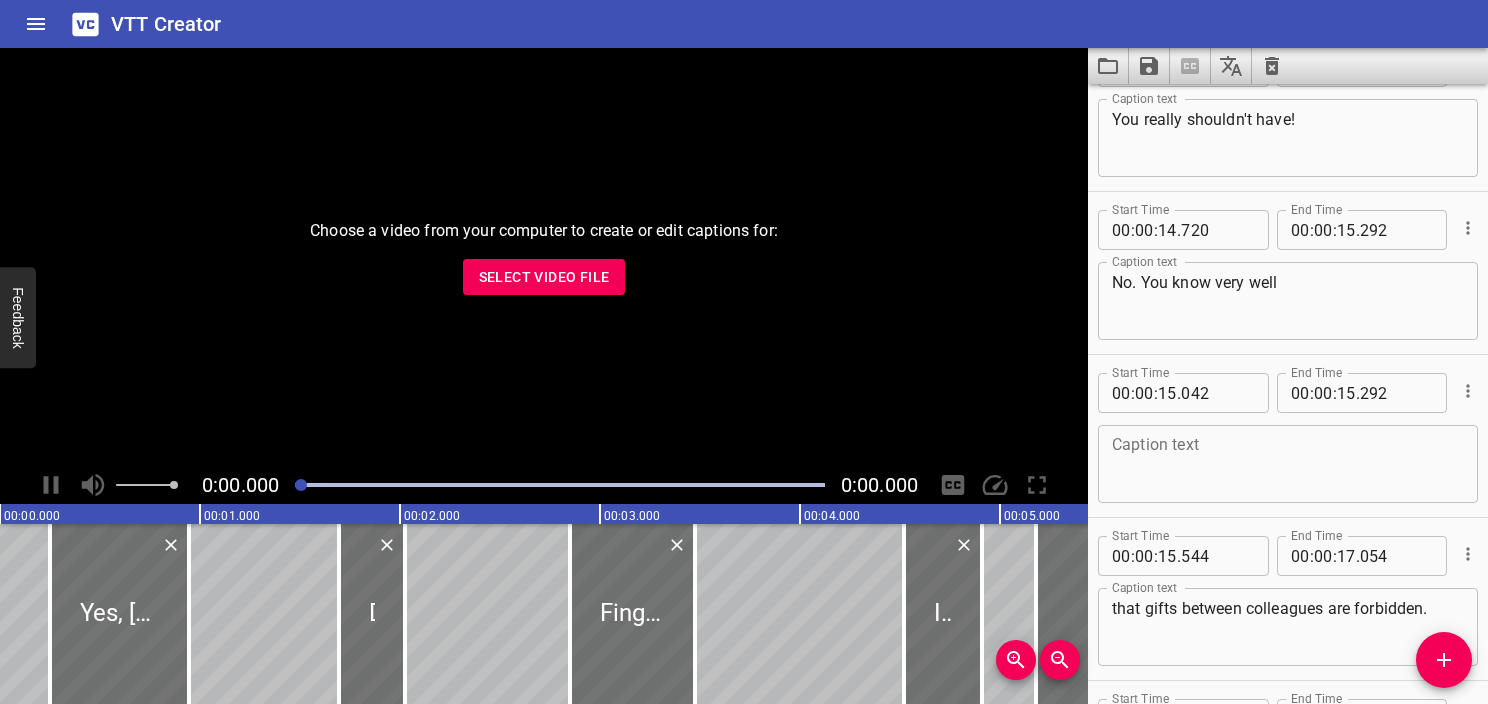 click on "Caption text" at bounding box center [1288, 464] 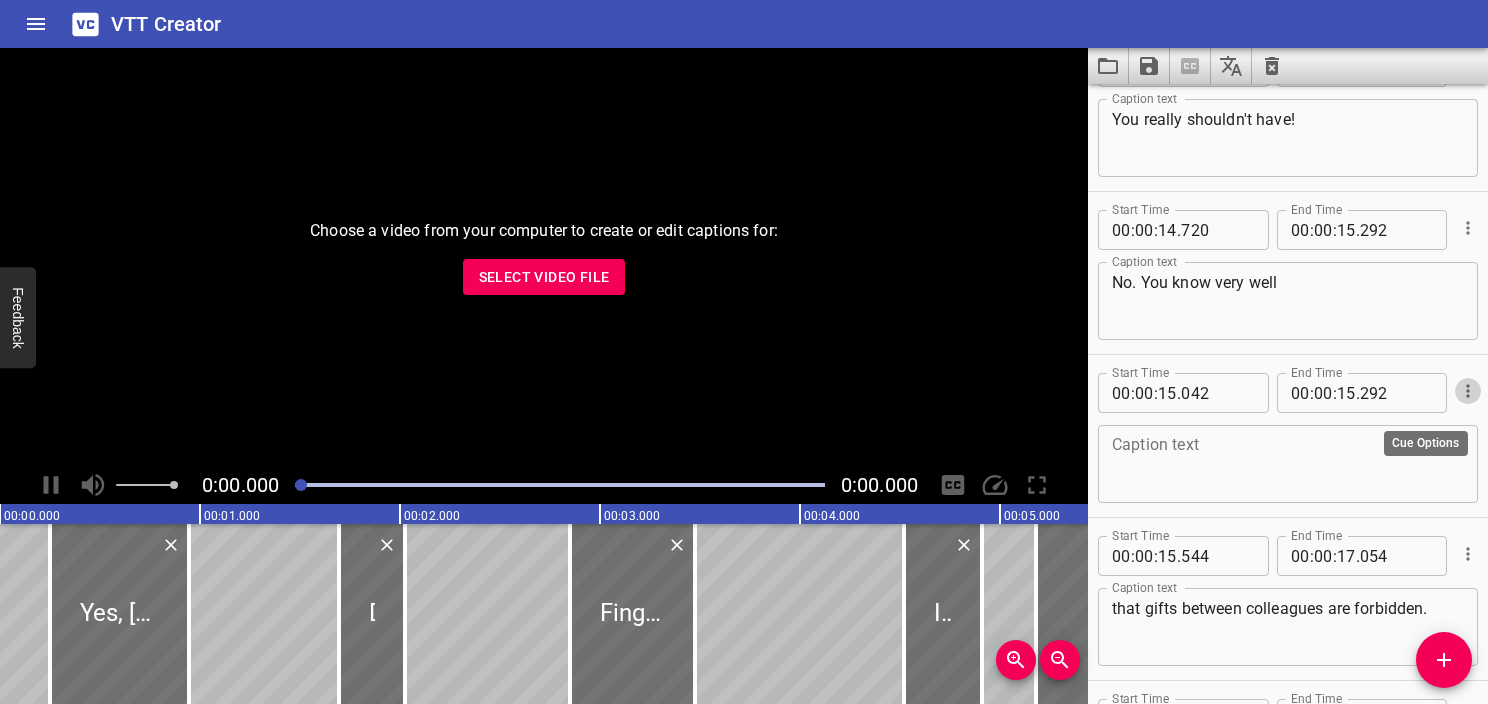 click 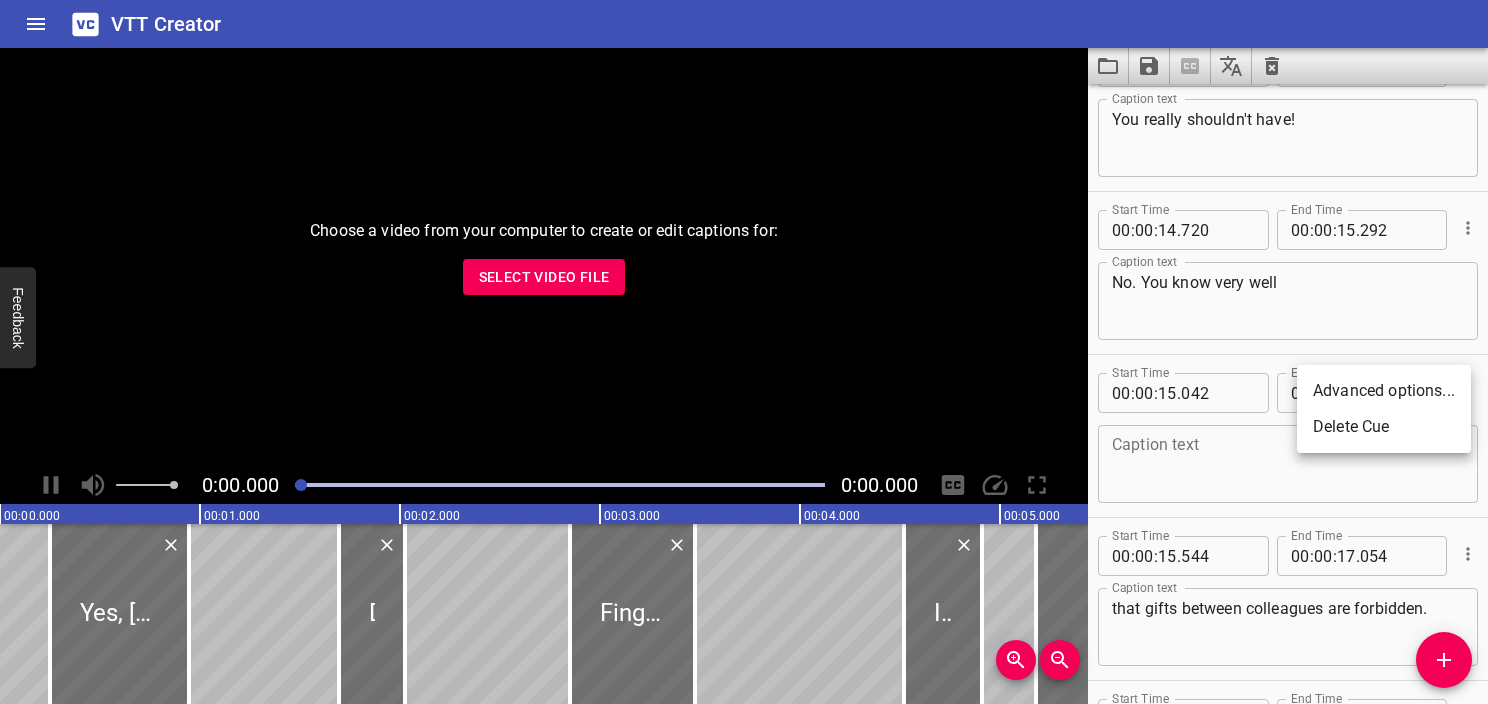 click on "Delete Cue" at bounding box center (1384, 427) 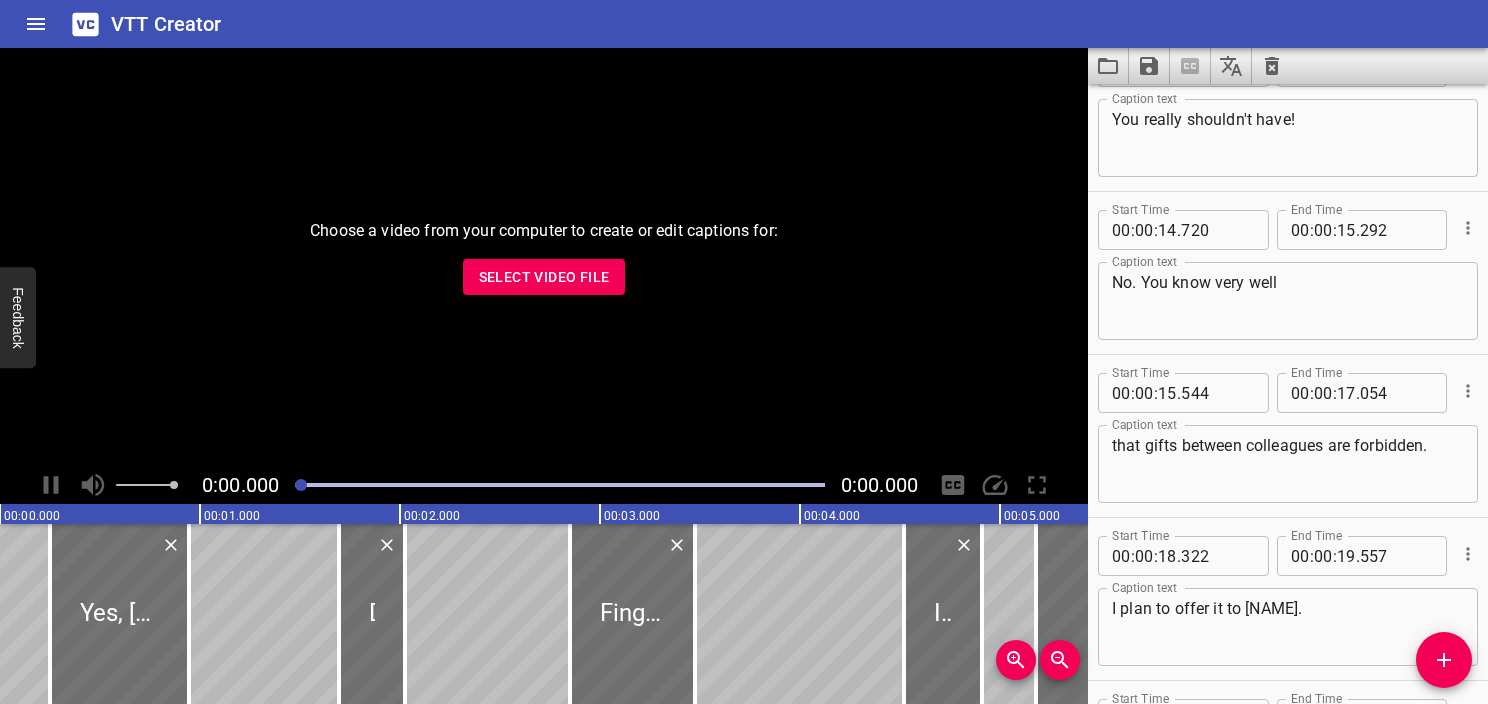 click on "No. You know very well" at bounding box center (1288, 301) 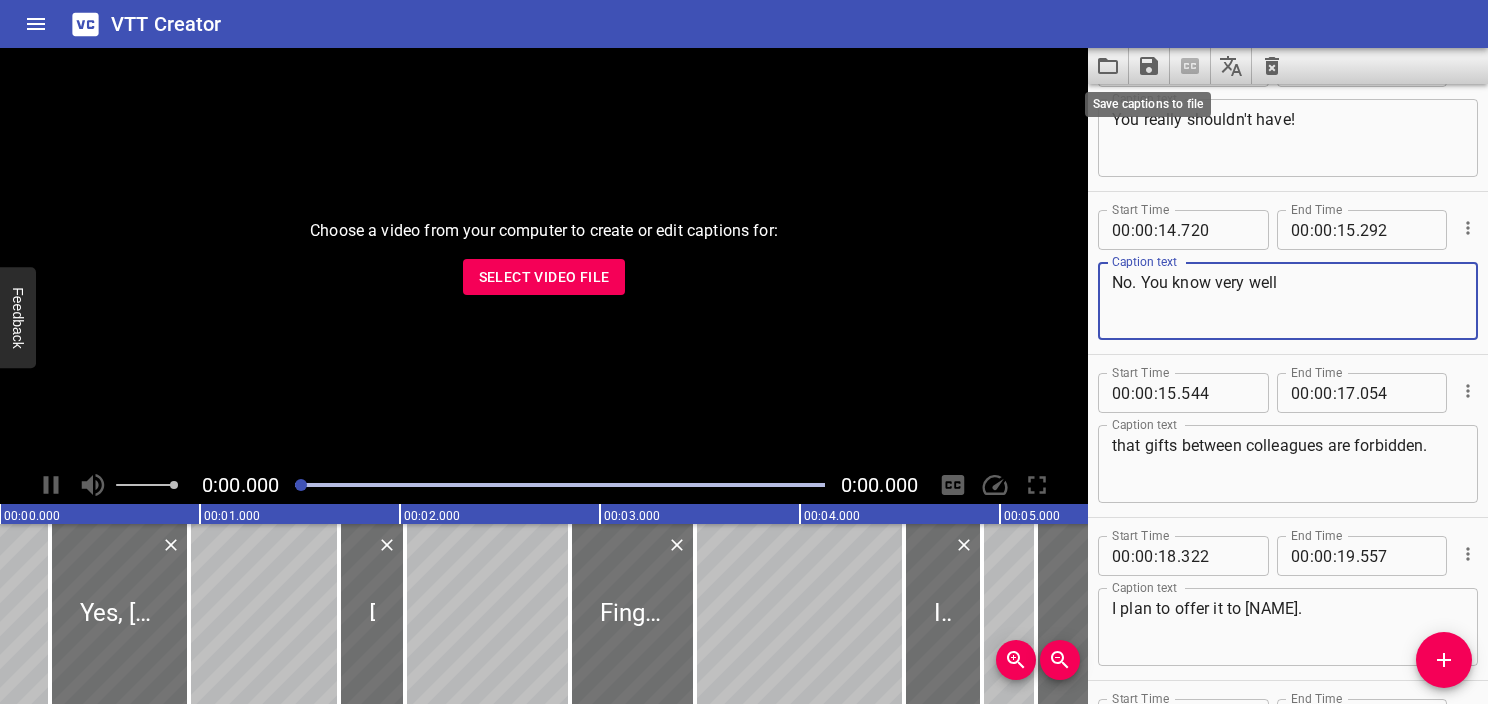 click 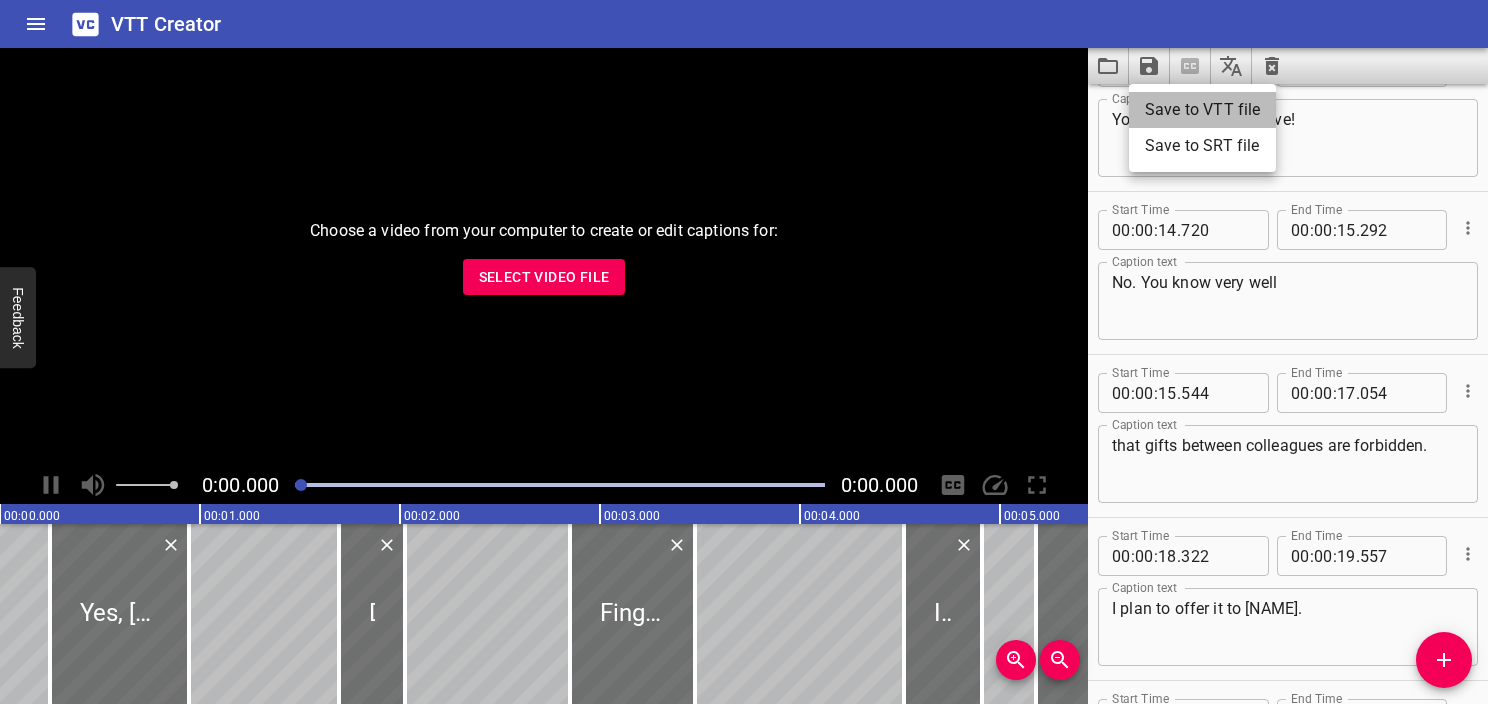 click on "Save to VTT file" at bounding box center [1202, 110] 